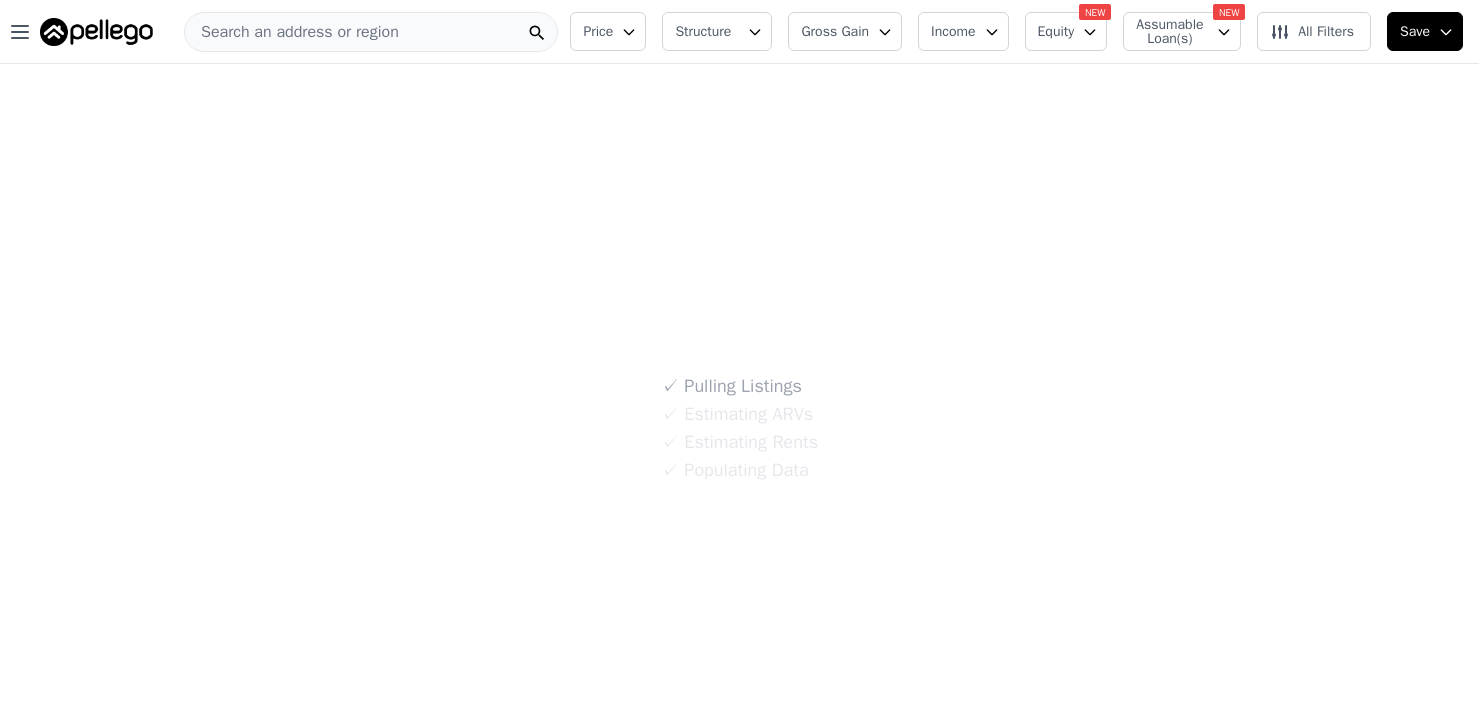 scroll, scrollTop: 0, scrollLeft: 0, axis: both 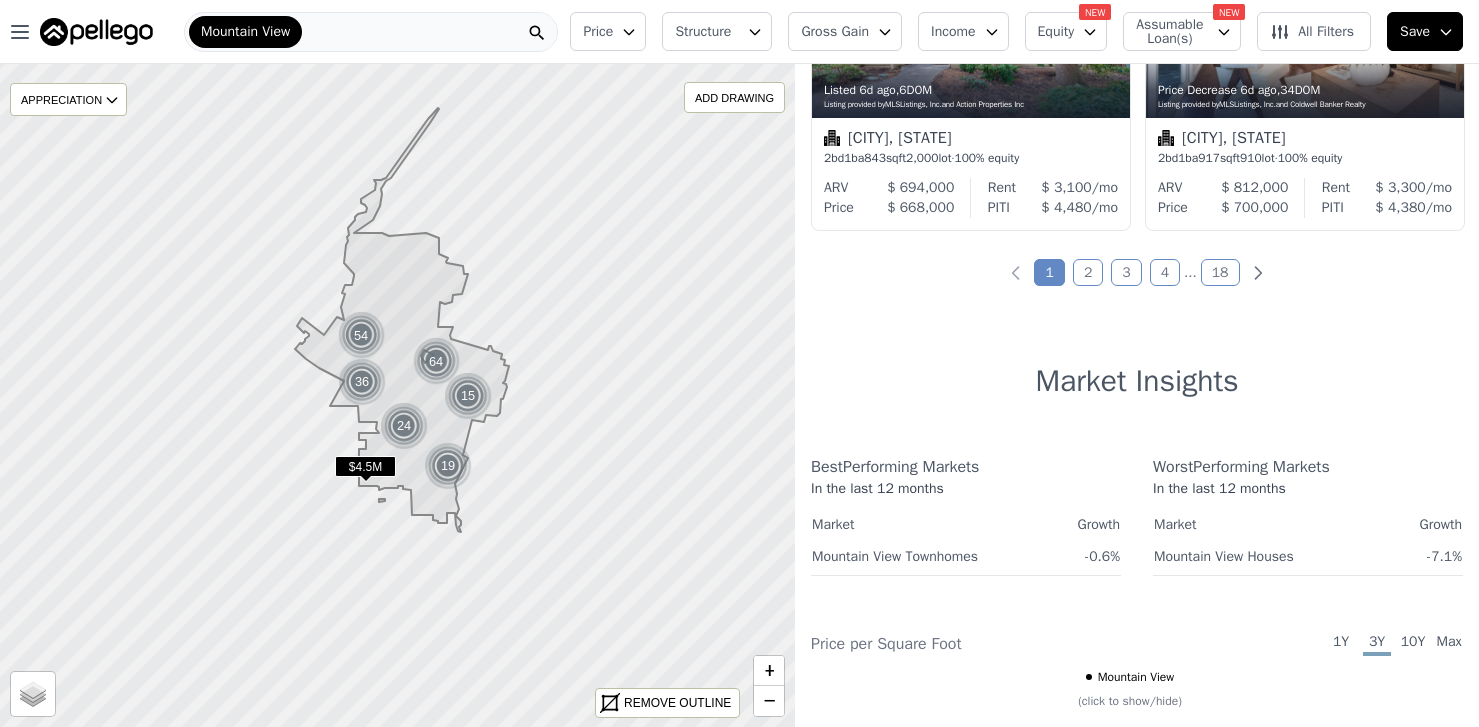 click on "2" at bounding box center [1088, 272] 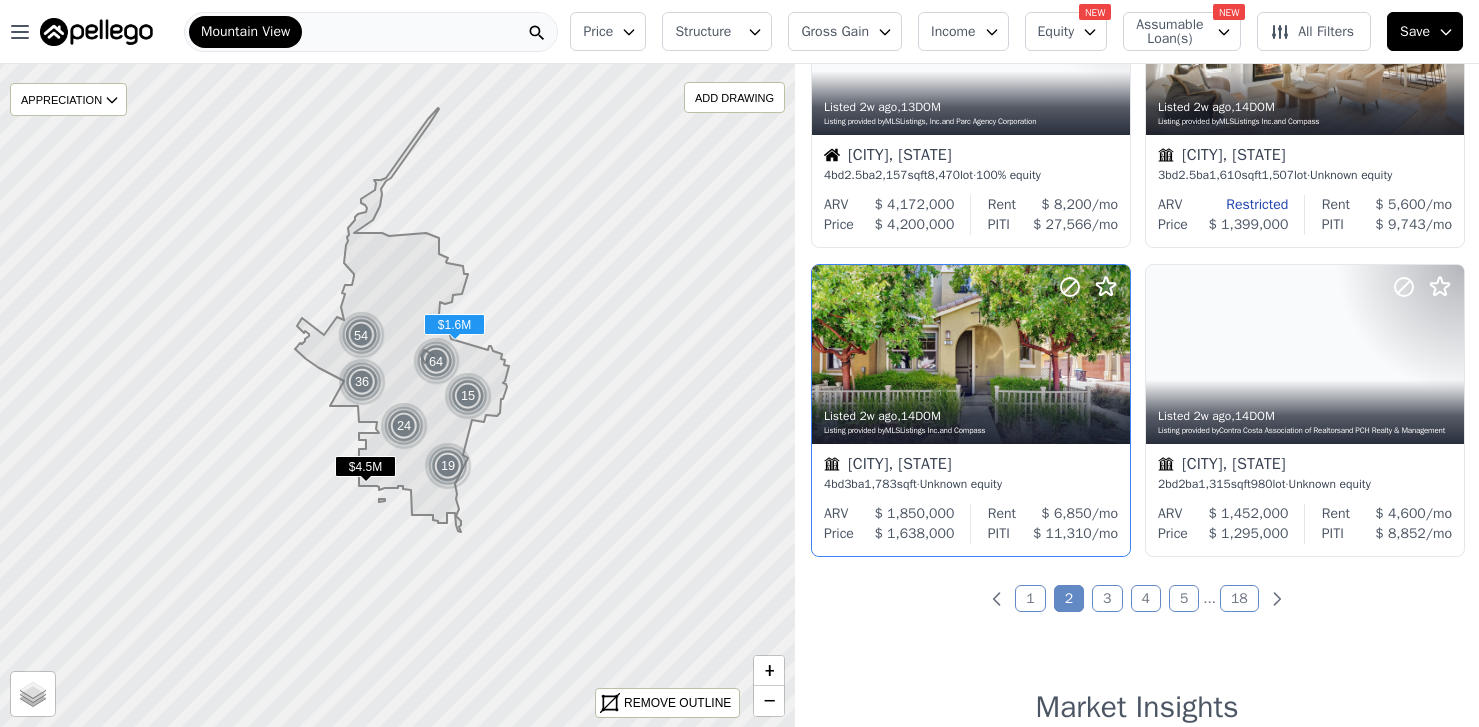 scroll, scrollTop: 1399, scrollLeft: 0, axis: vertical 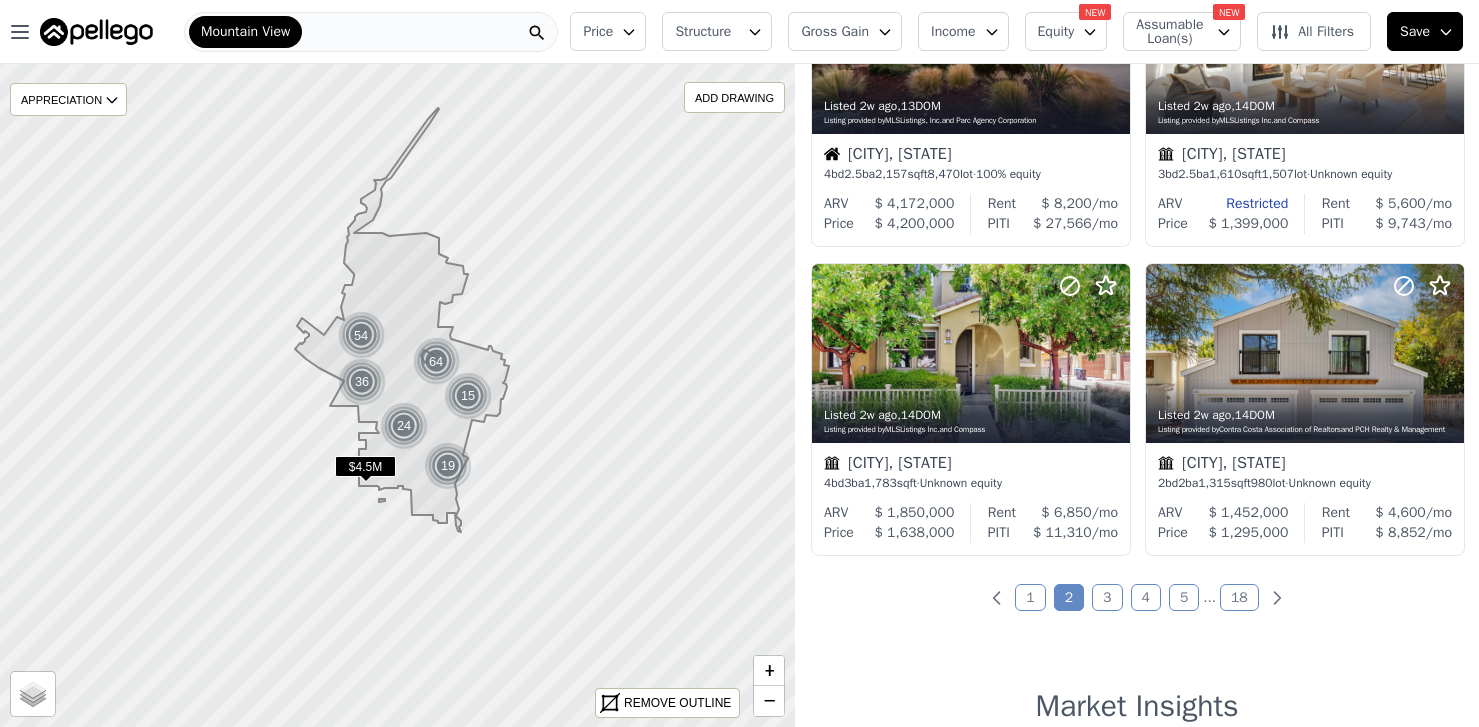 click on "3" at bounding box center (1107, 597) 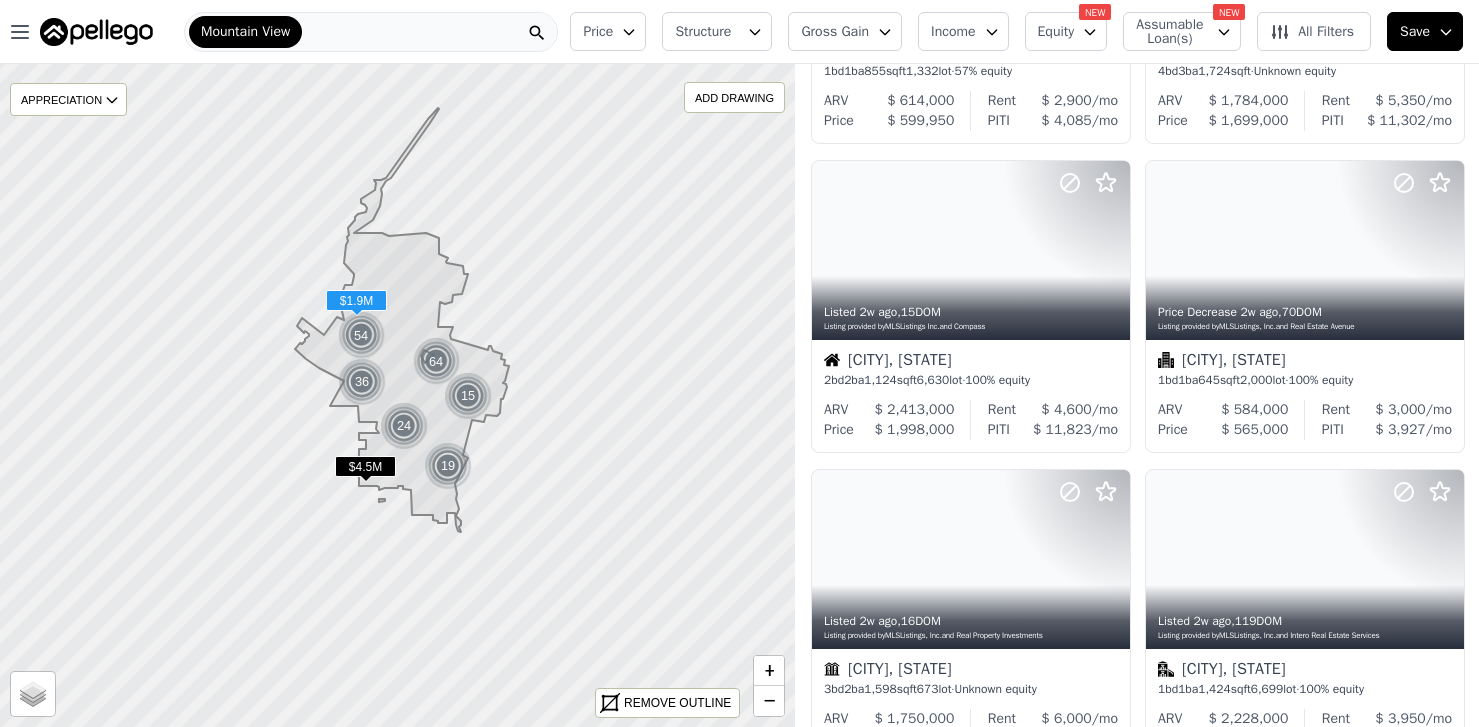 scroll, scrollTop: 260, scrollLeft: 0, axis: vertical 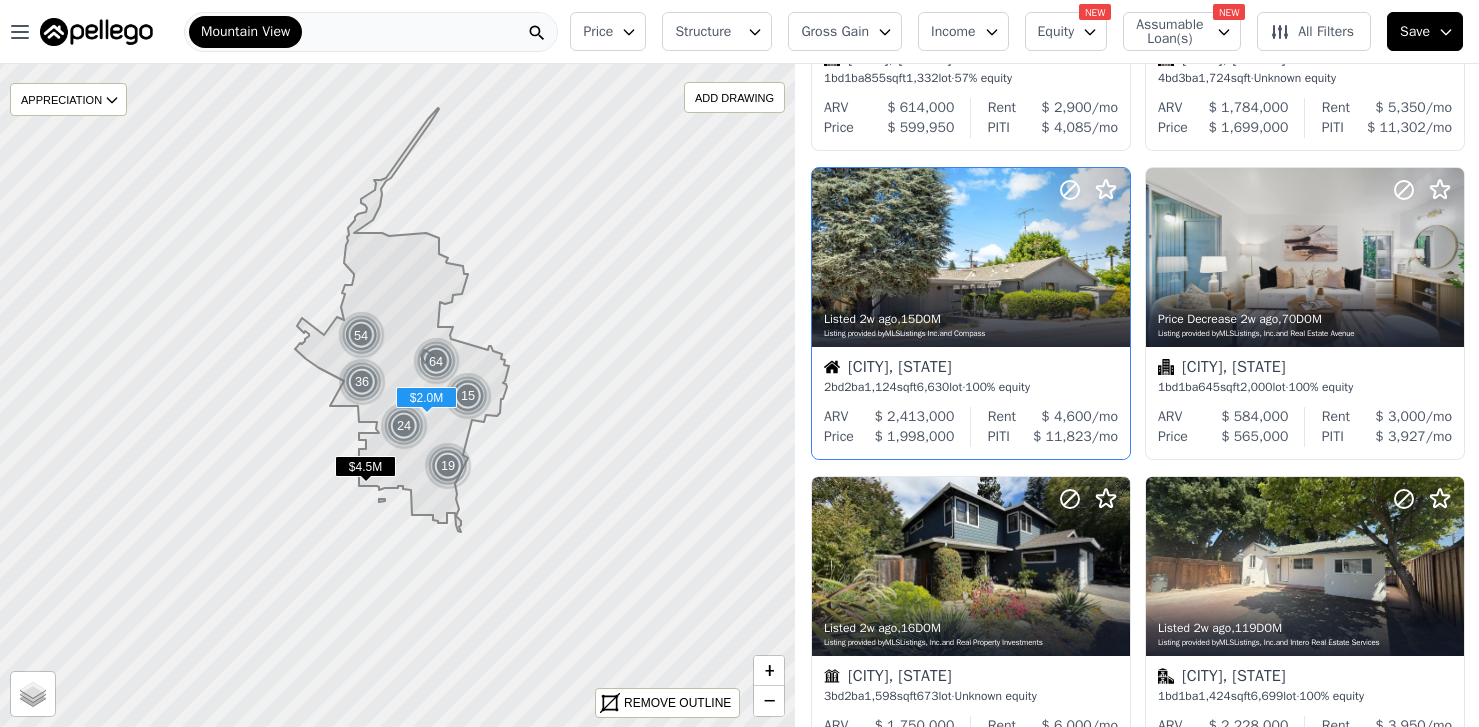 click at bounding box center [971, 257] 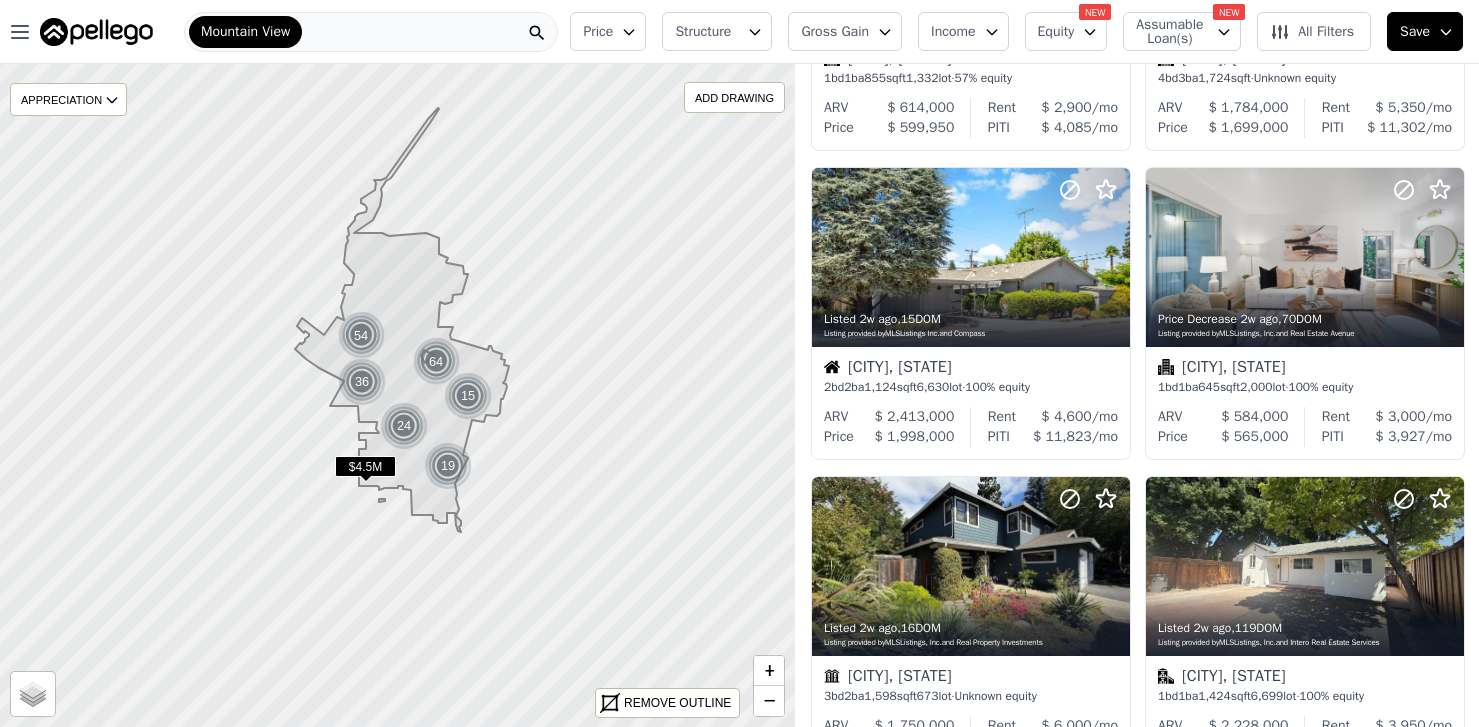 click on "All Filters" at bounding box center [1312, 32] 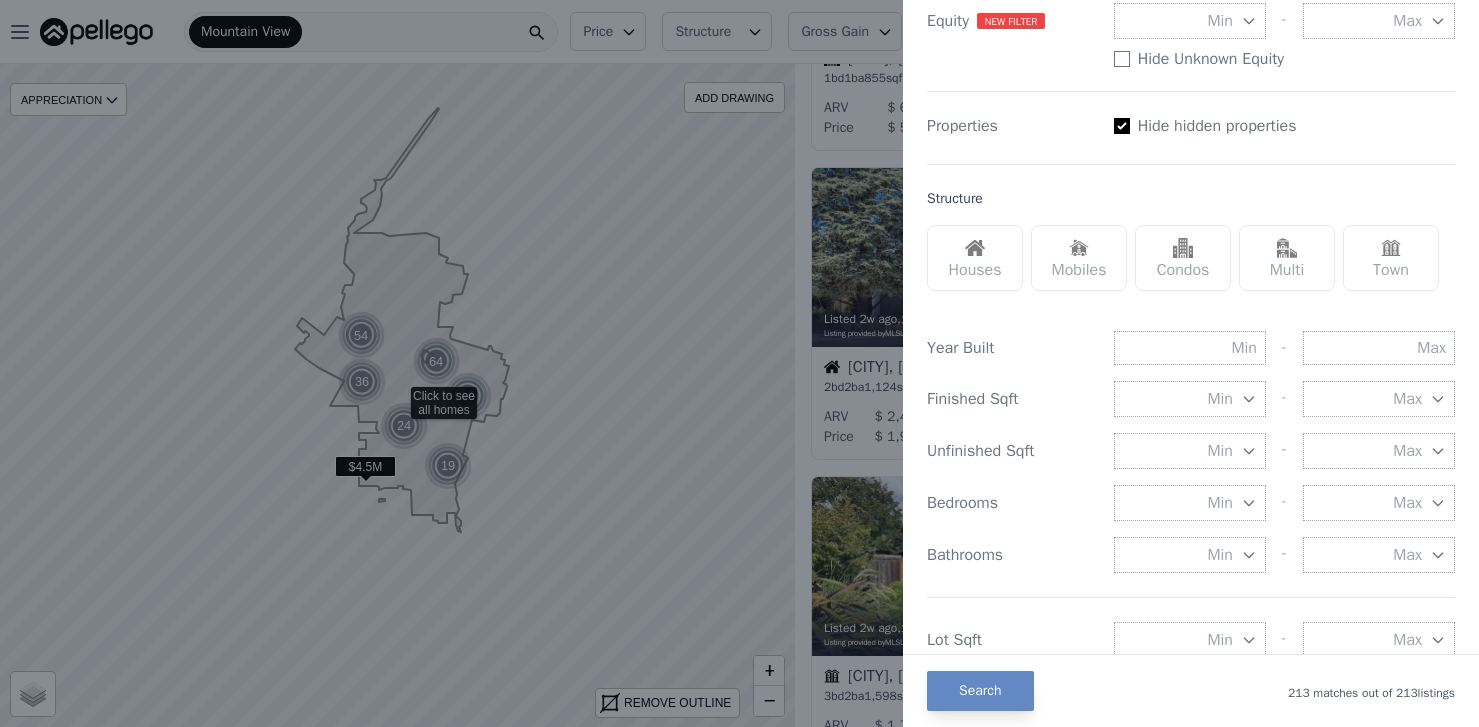scroll, scrollTop: 455, scrollLeft: 0, axis: vertical 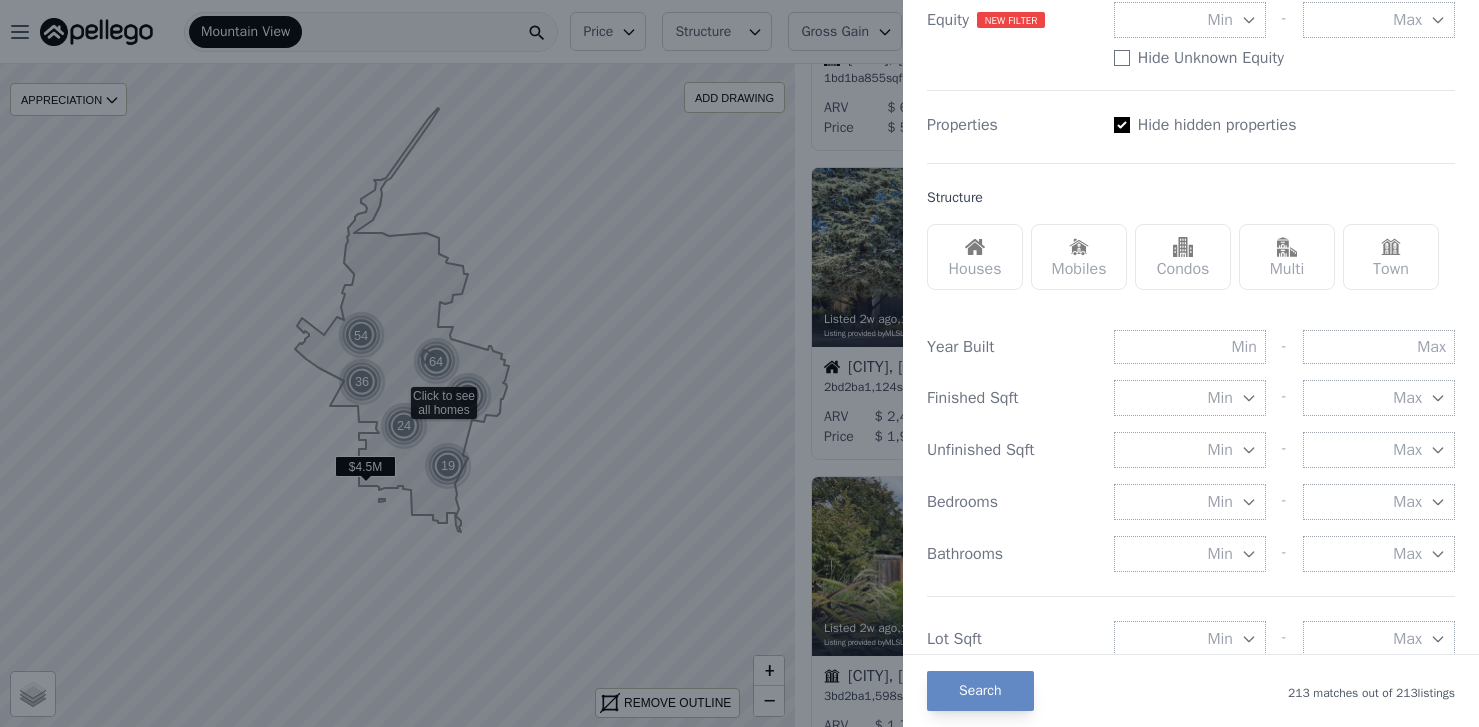 click on "Has Assumable Loan(s)" at bounding box center [1122, 125] 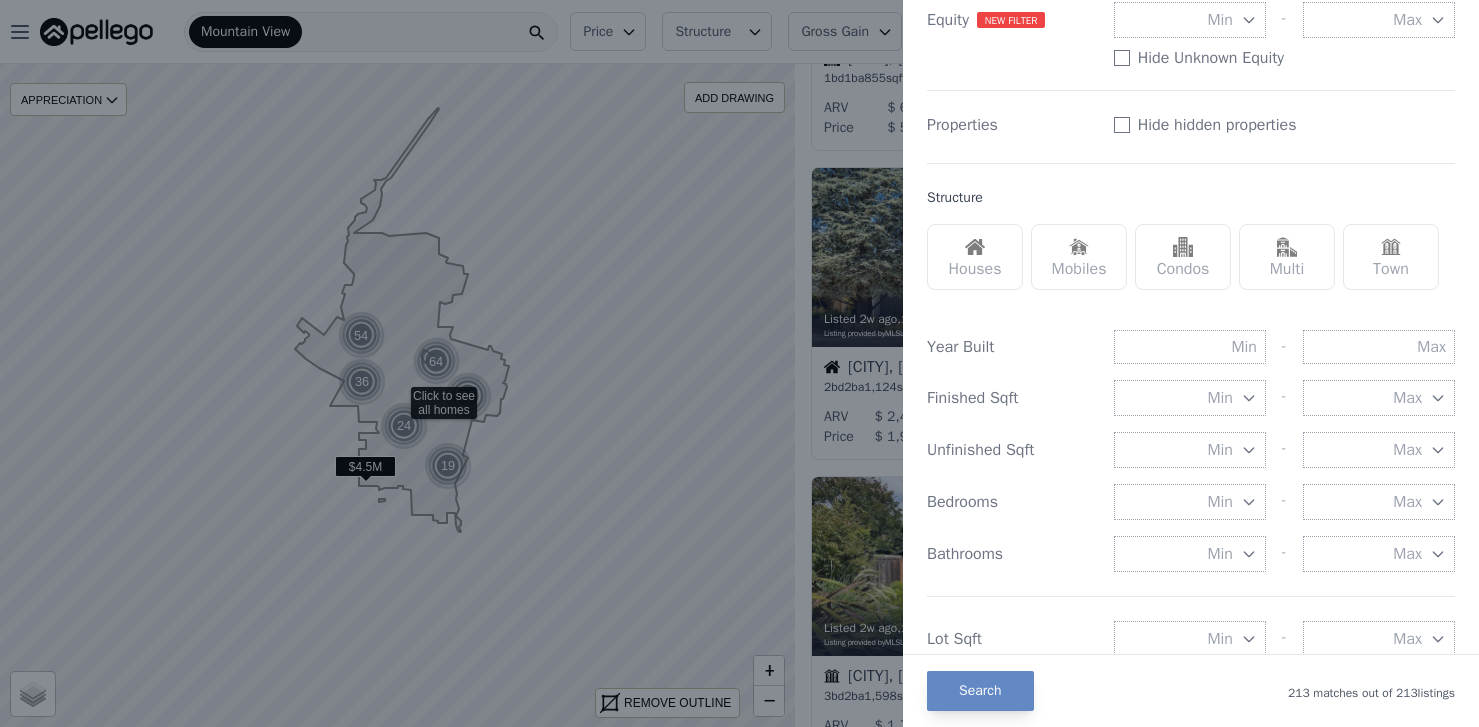 checkbox on "false" 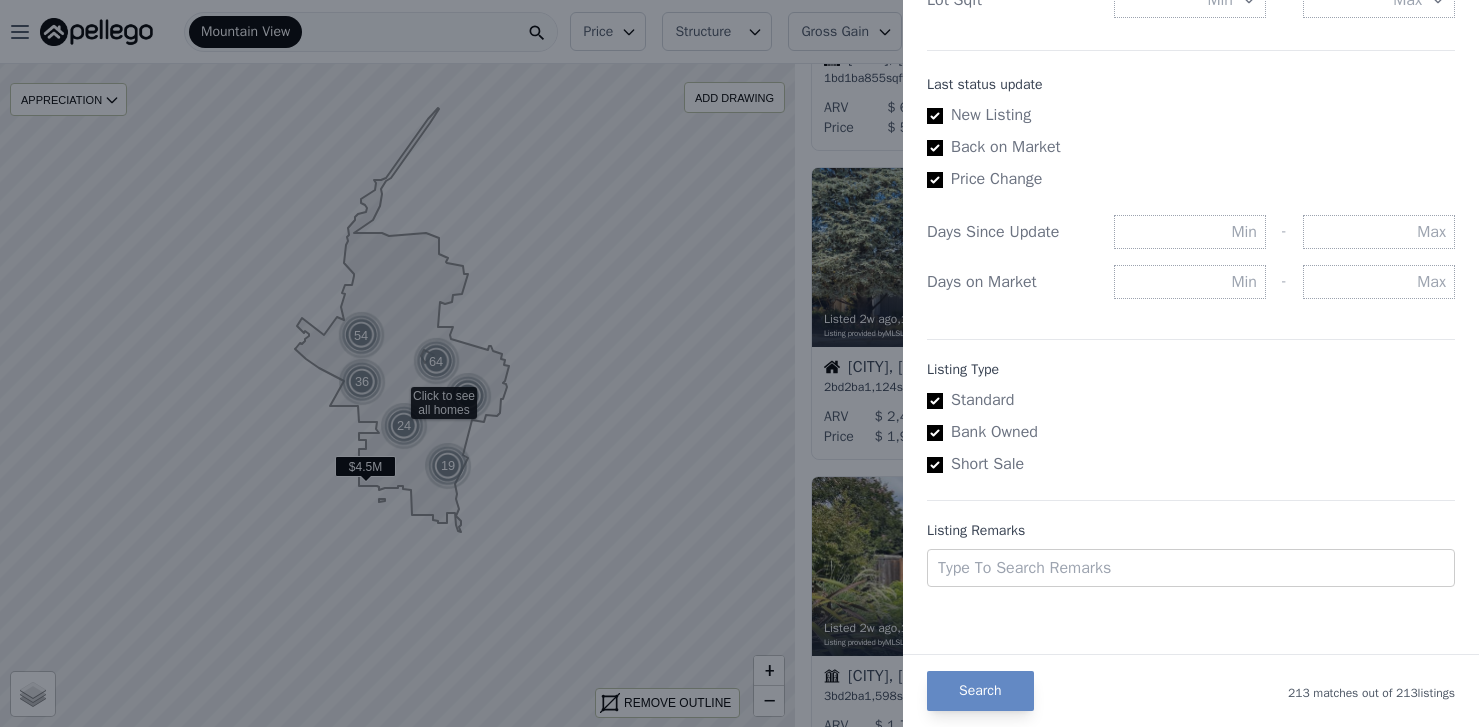 scroll, scrollTop: 1098, scrollLeft: 0, axis: vertical 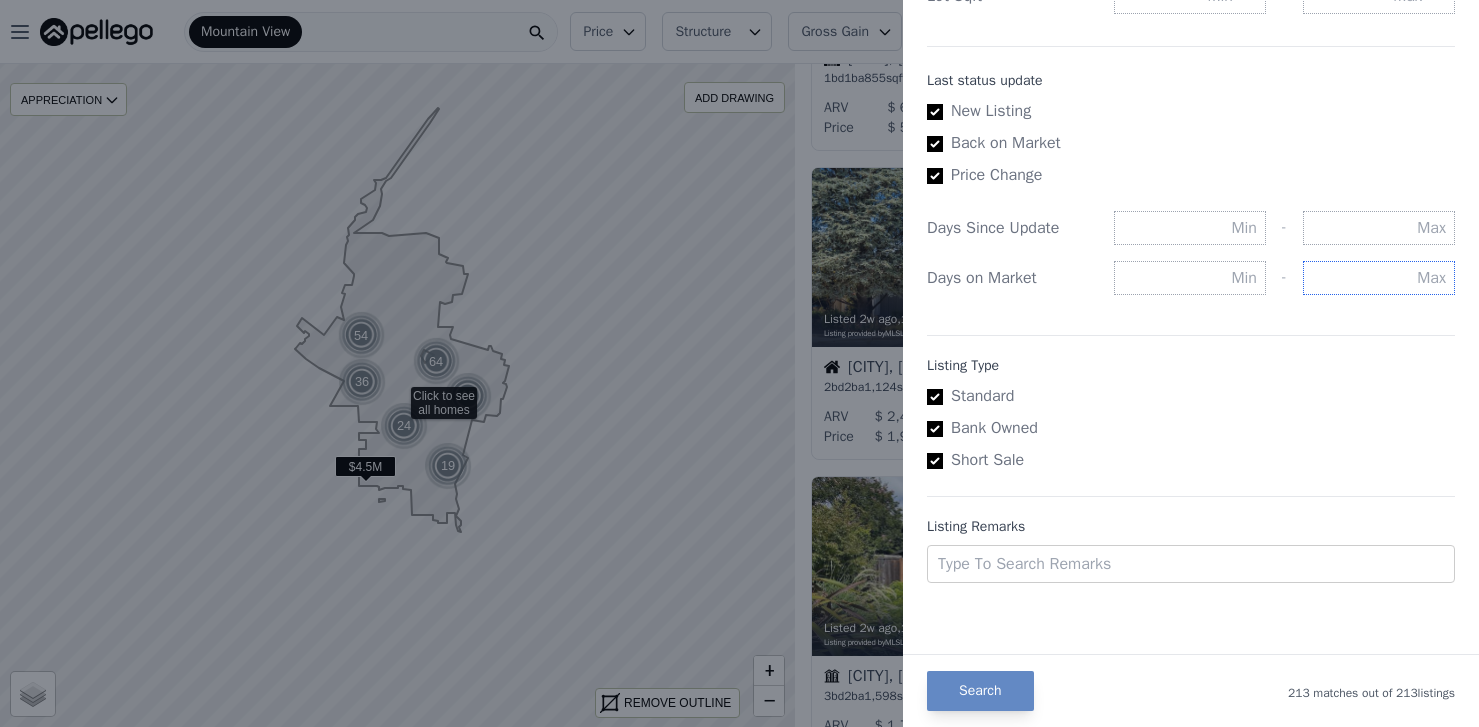 click at bounding box center (1379, 278) 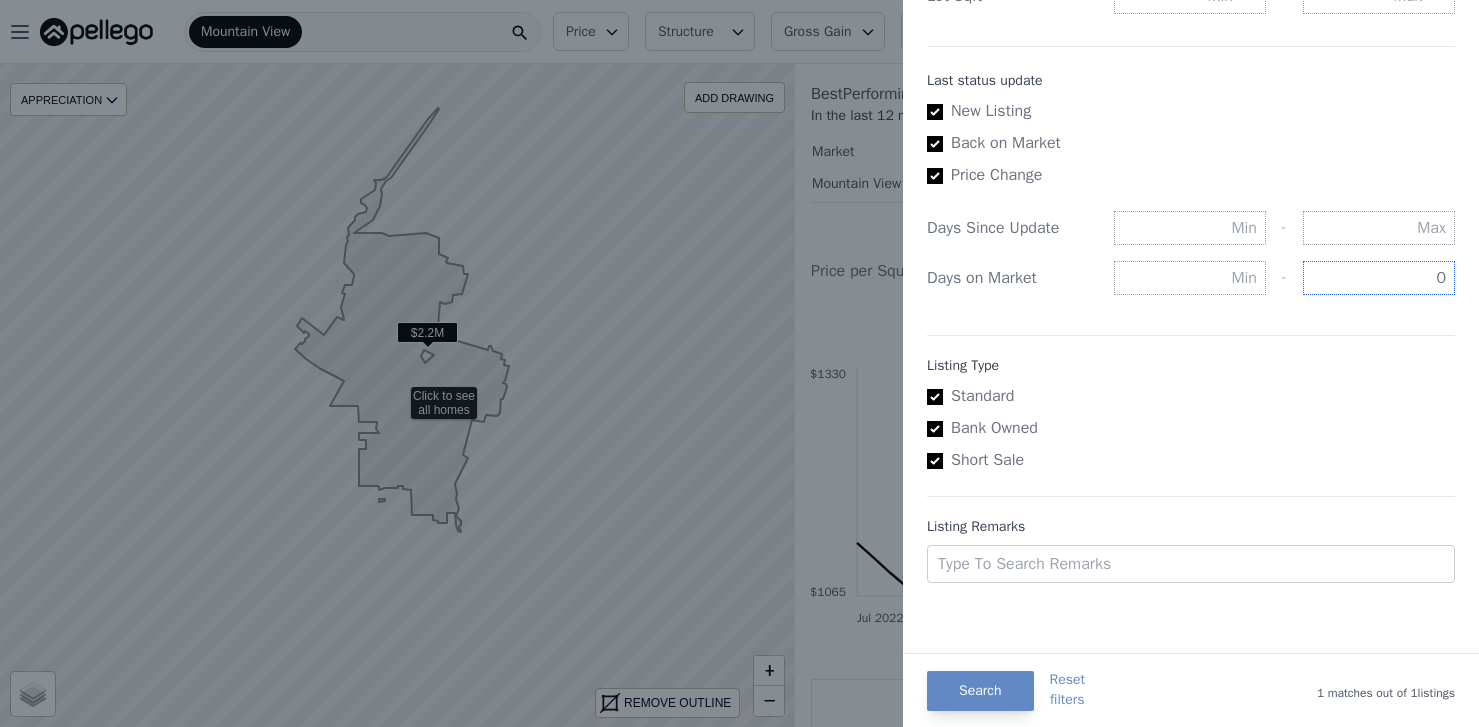 drag, startPoint x: 1410, startPoint y: 277, endPoint x: 1483, endPoint y: 277, distance: 73 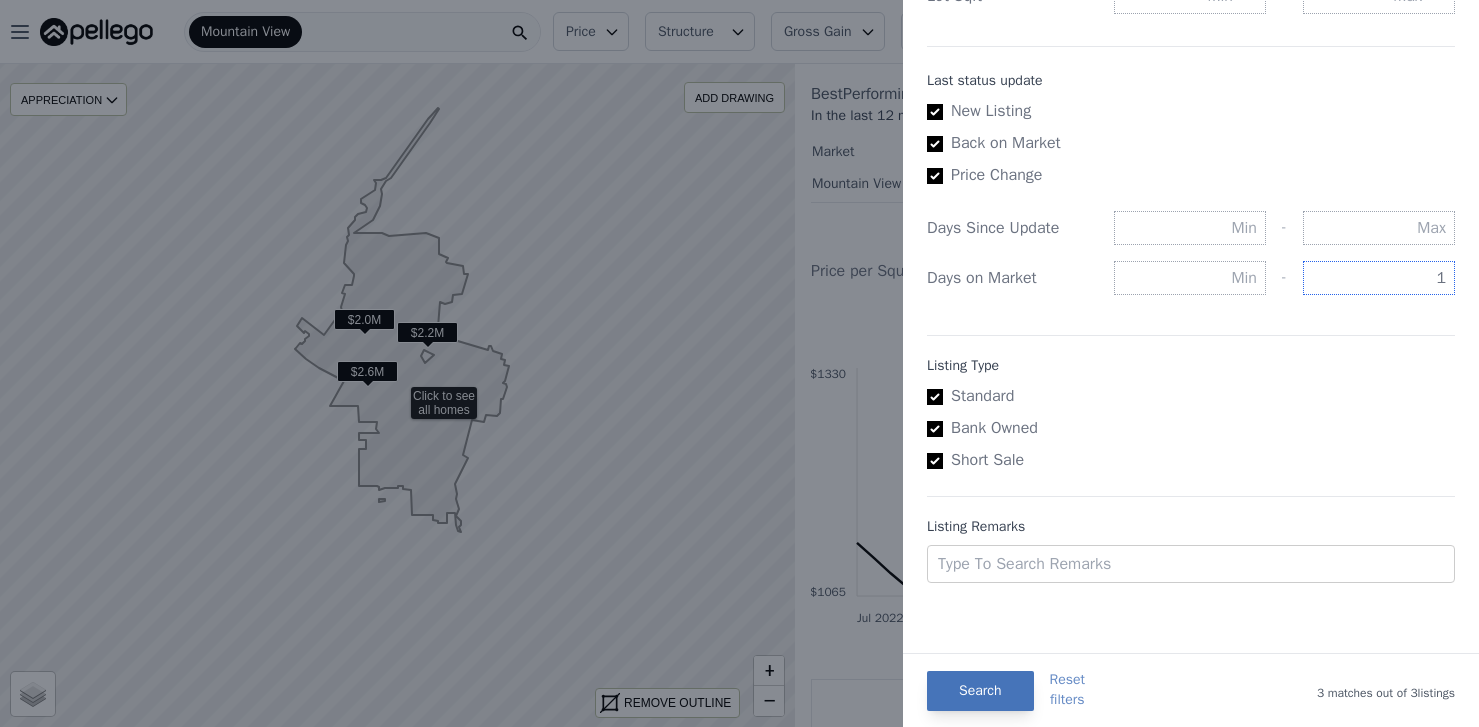 type on "1" 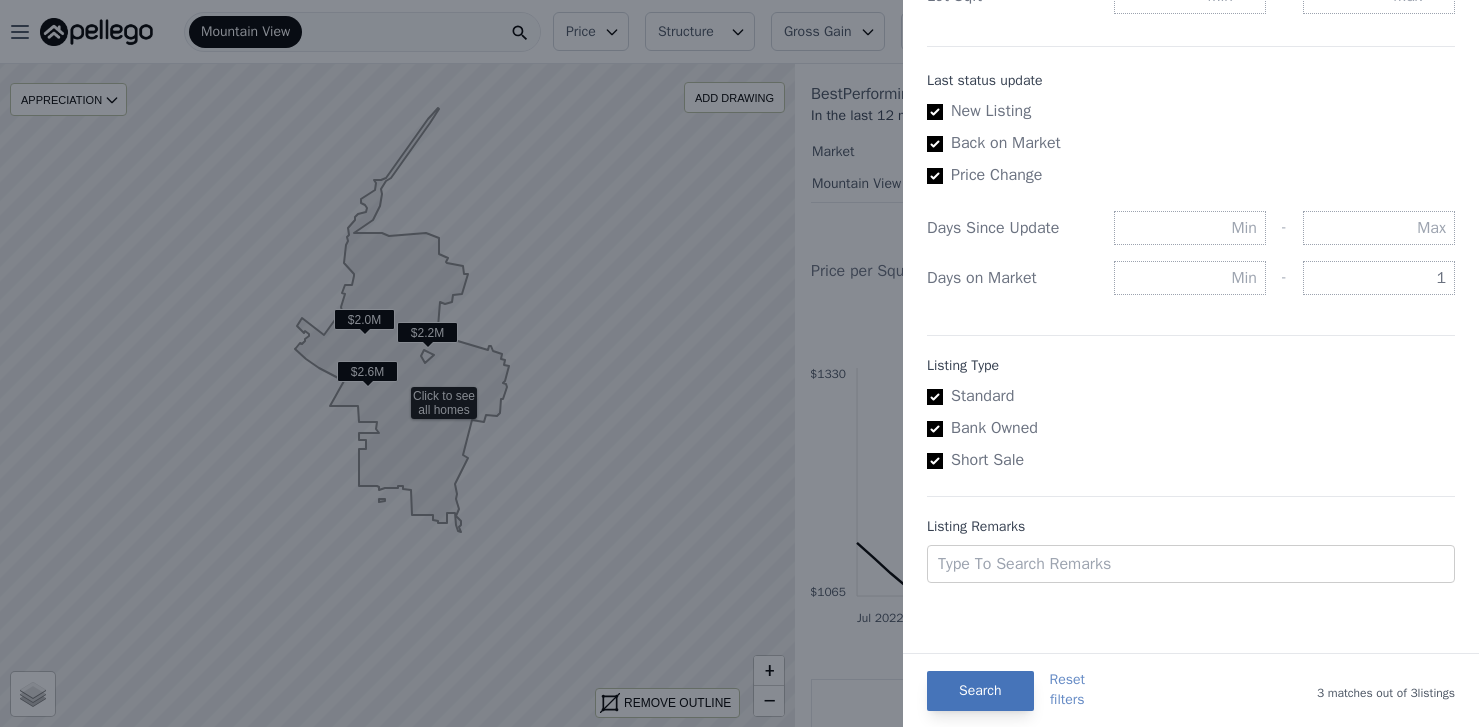 click on "Search" at bounding box center (980, 691) 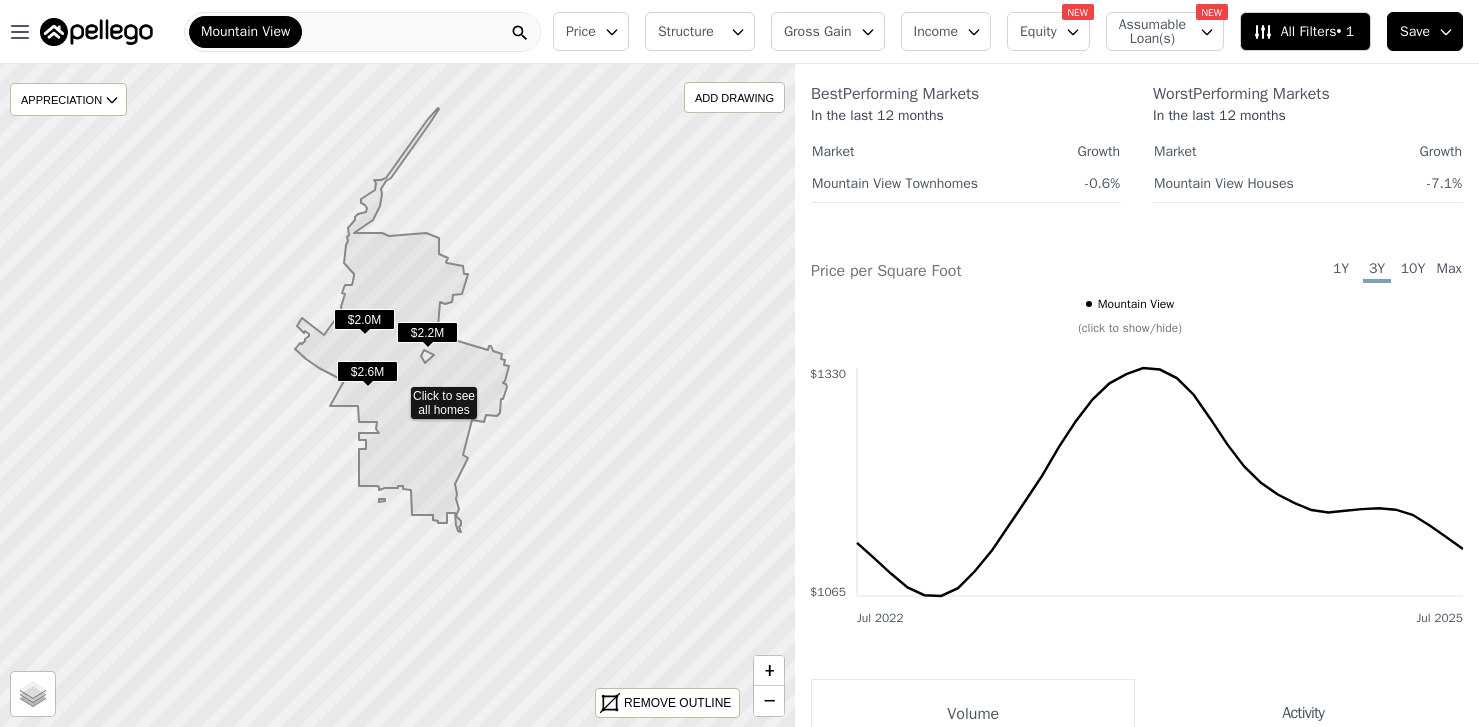 scroll, scrollTop: 0, scrollLeft: 0, axis: both 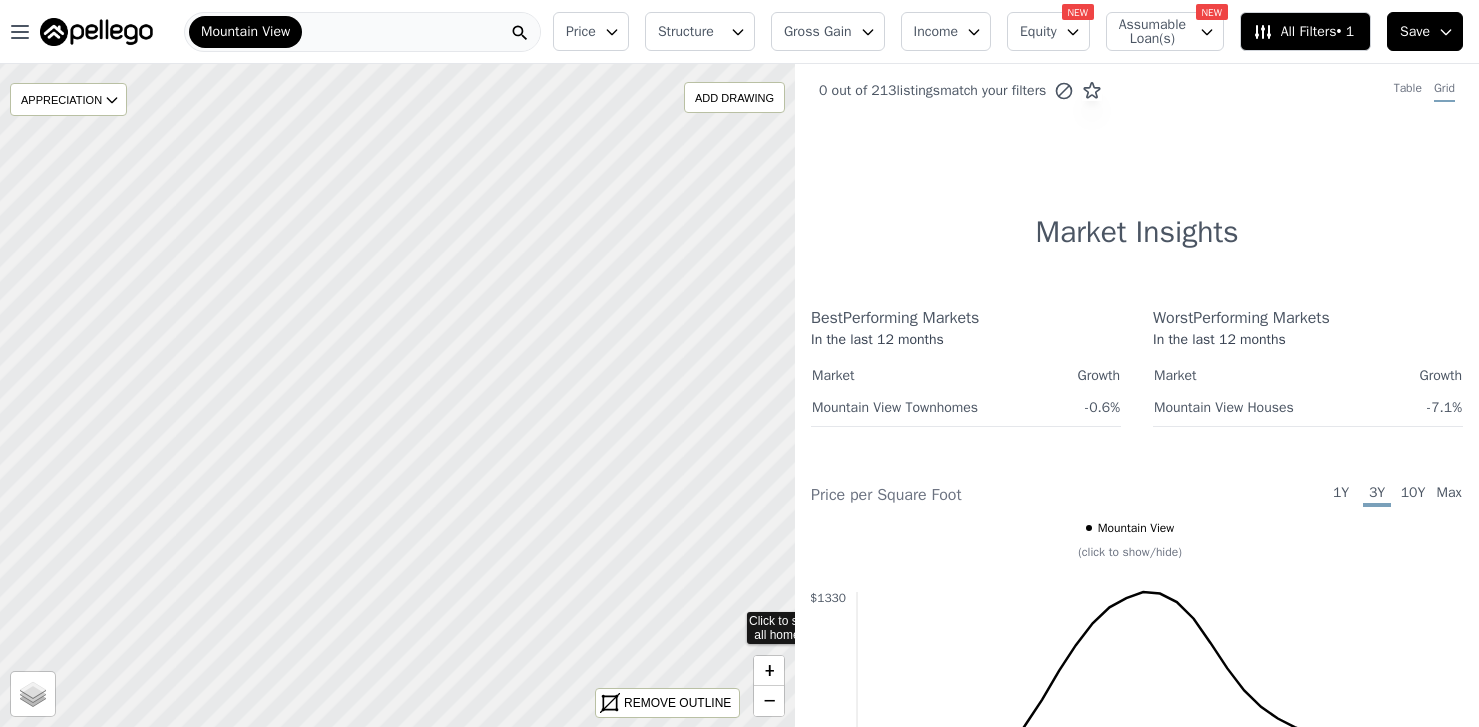 drag, startPoint x: 279, startPoint y: 390, endPoint x: 732, endPoint y: 628, distance: 511.71573 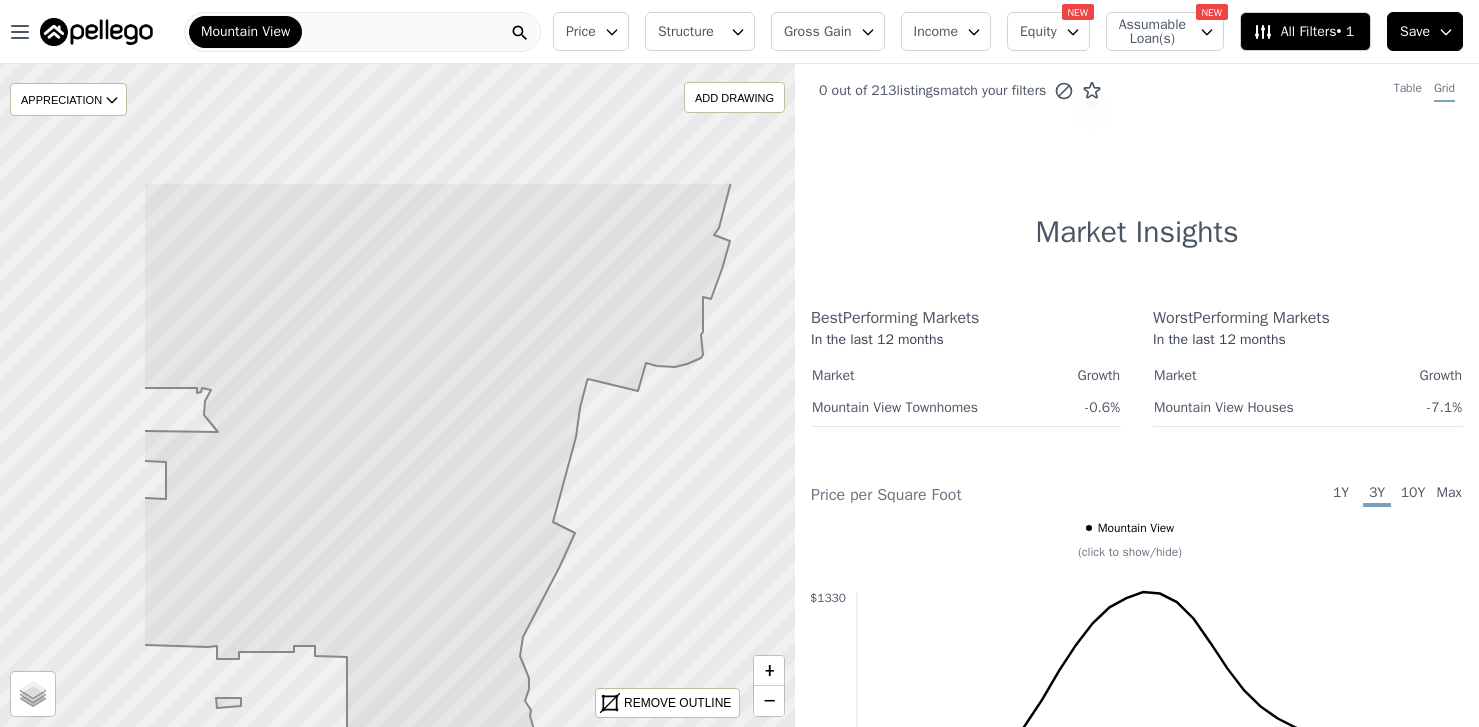 drag, startPoint x: 324, startPoint y: 361, endPoint x: 552, endPoint y: 550, distance: 296.1503 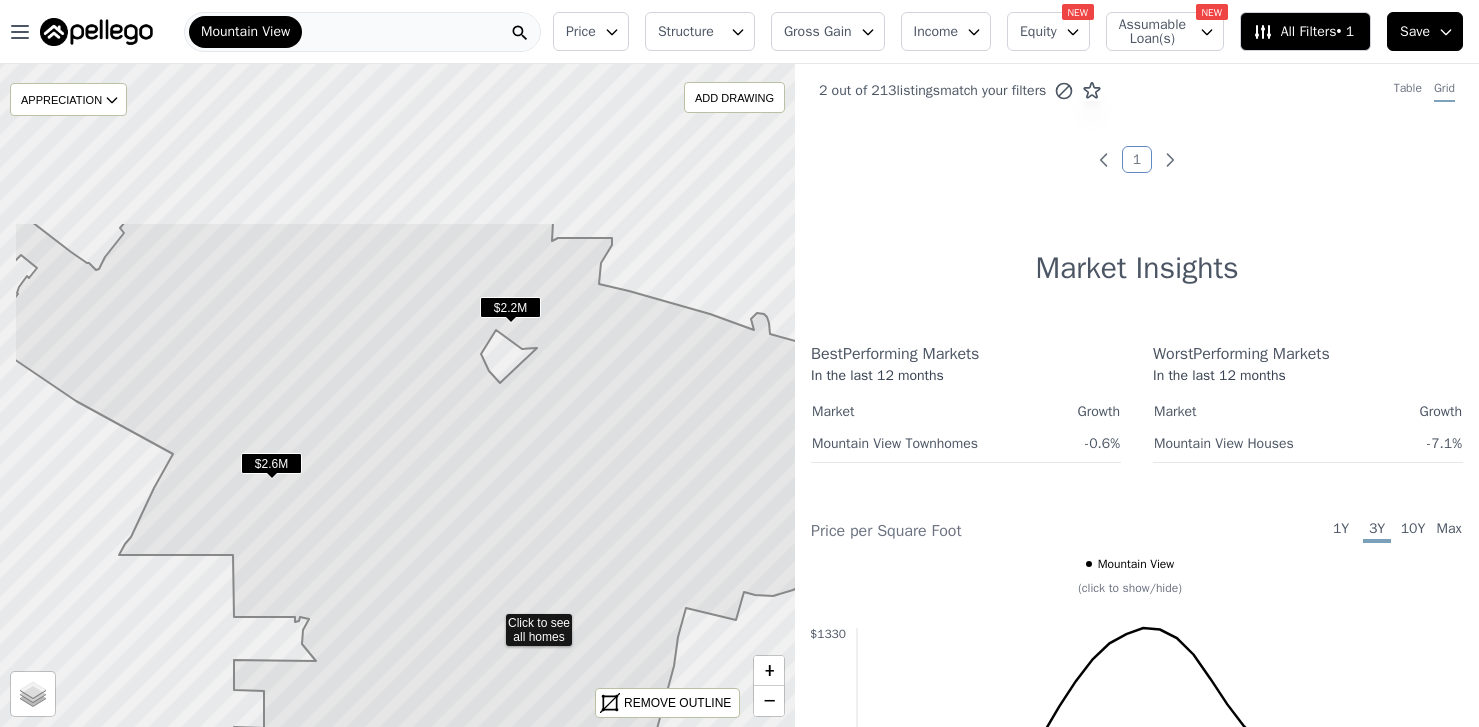 drag, startPoint x: 360, startPoint y: 353, endPoint x: 455, endPoint y: 579, distance: 245.15506 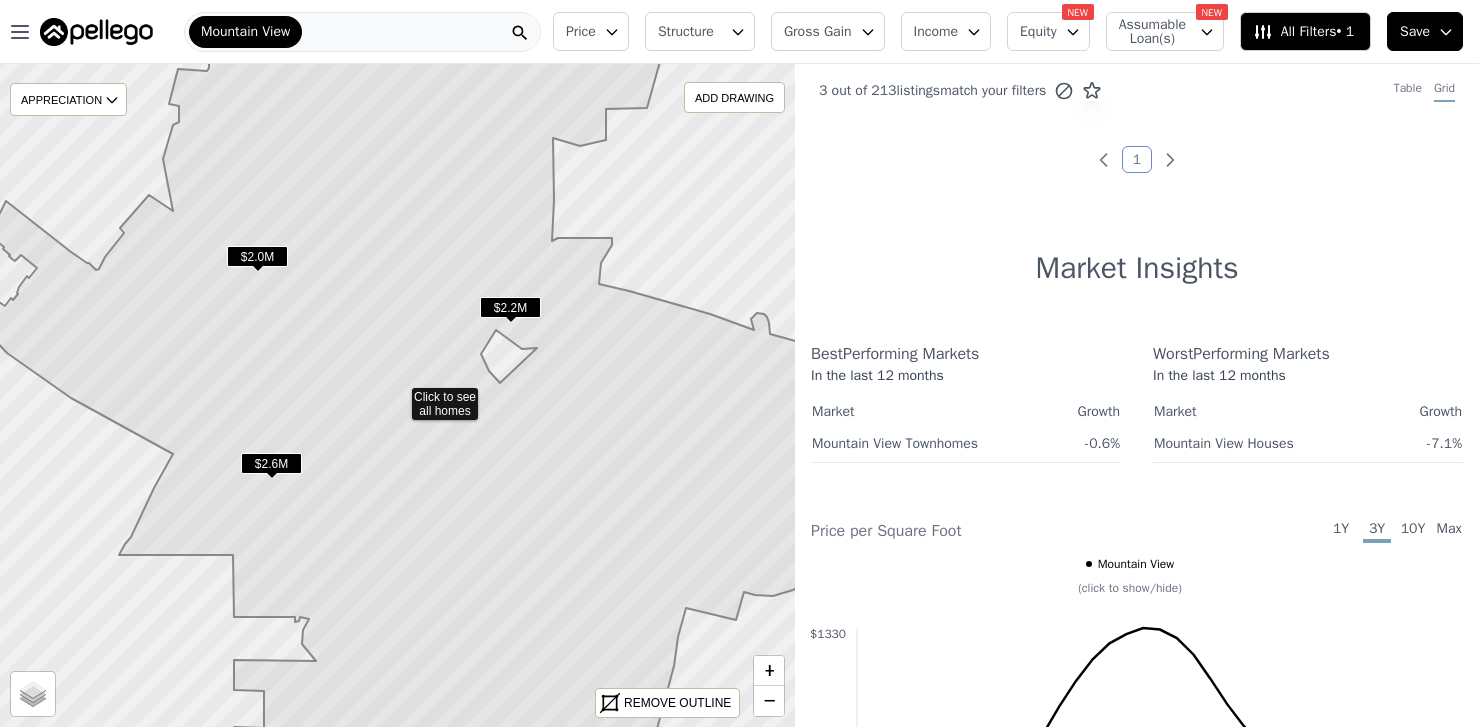 click on "$2.0M" at bounding box center (257, 256) 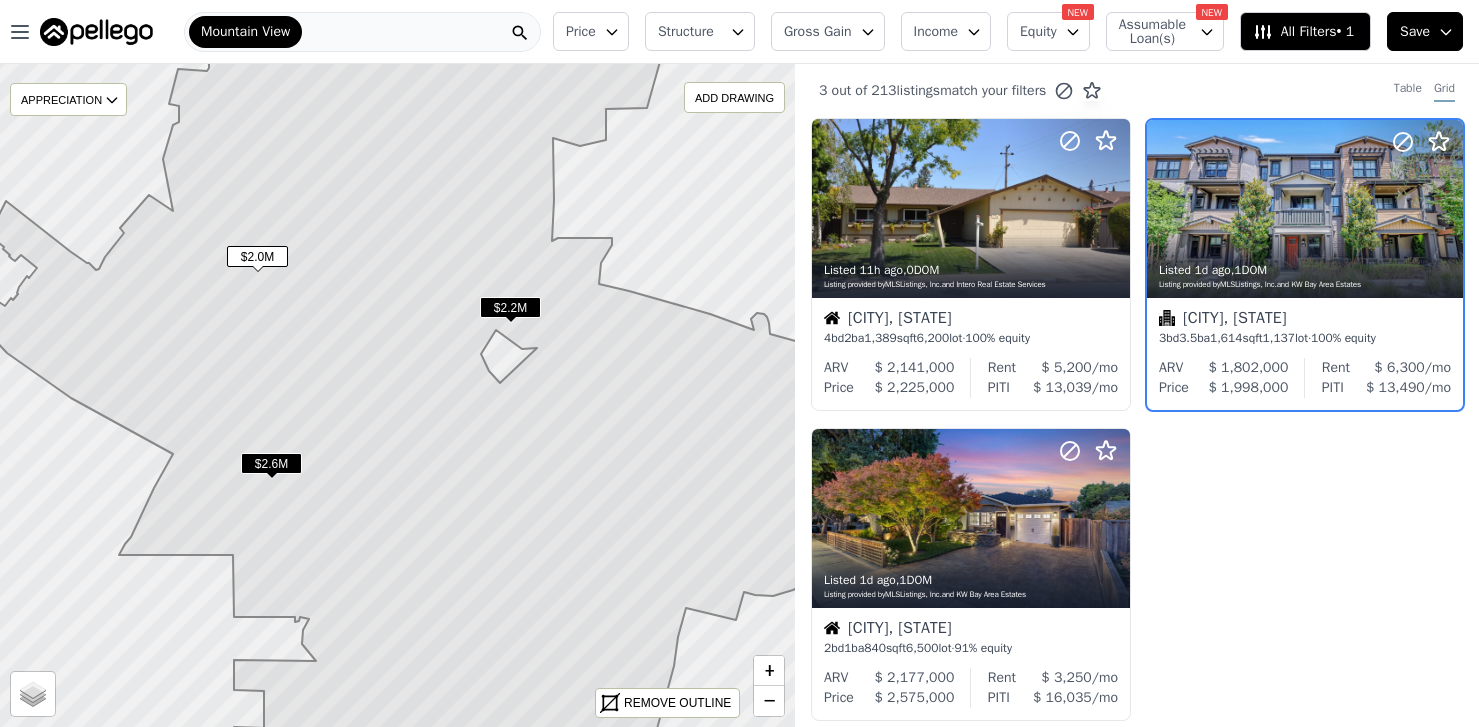 click on "$2.6M" at bounding box center [271, 463] 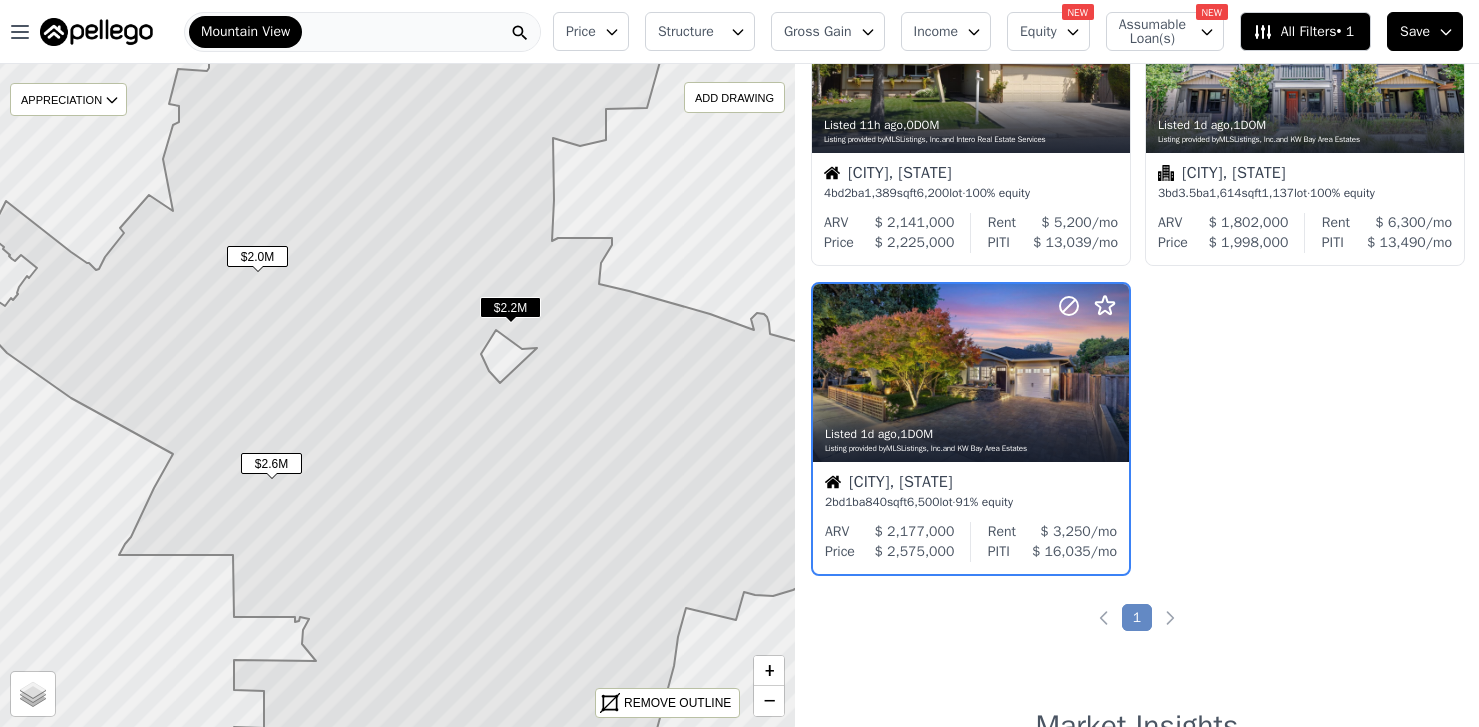 scroll, scrollTop: 146, scrollLeft: 0, axis: vertical 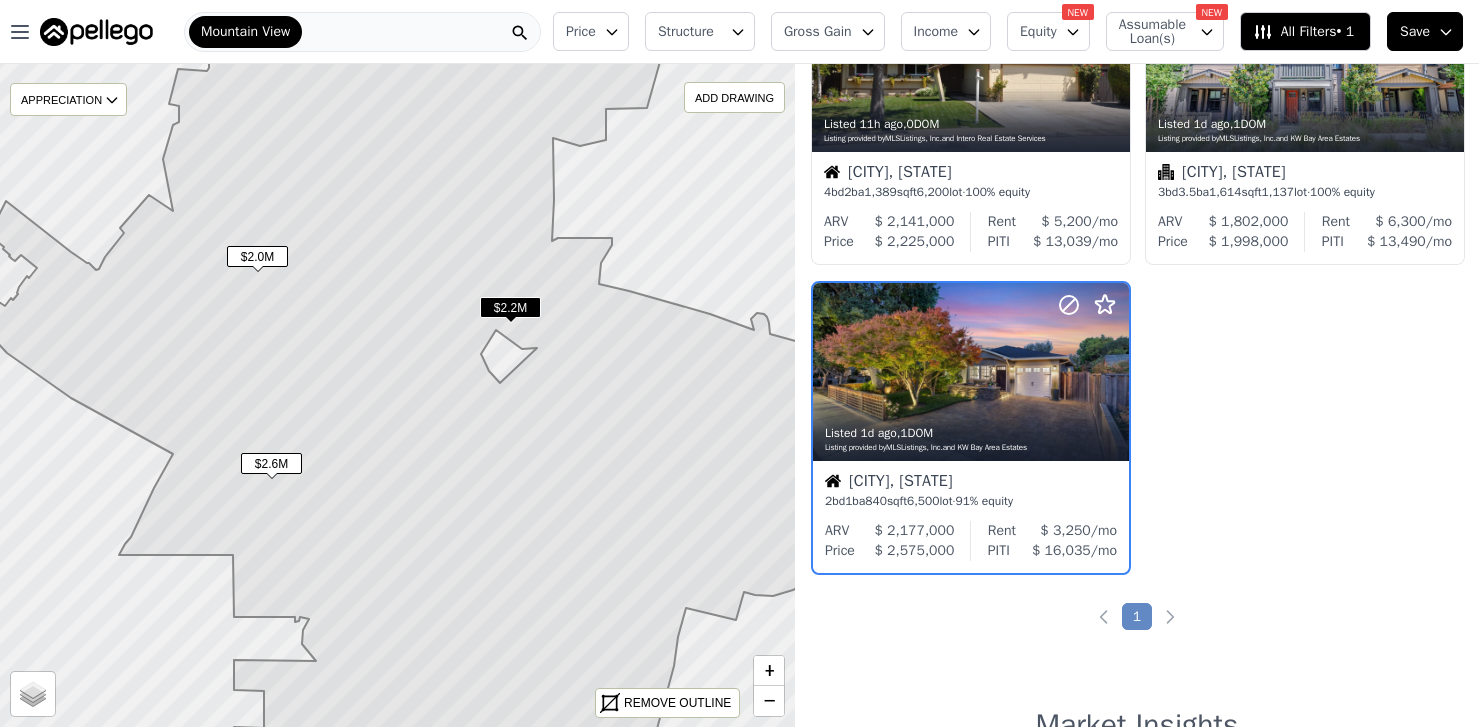 click on "Mountain View" at bounding box center [362, 32] 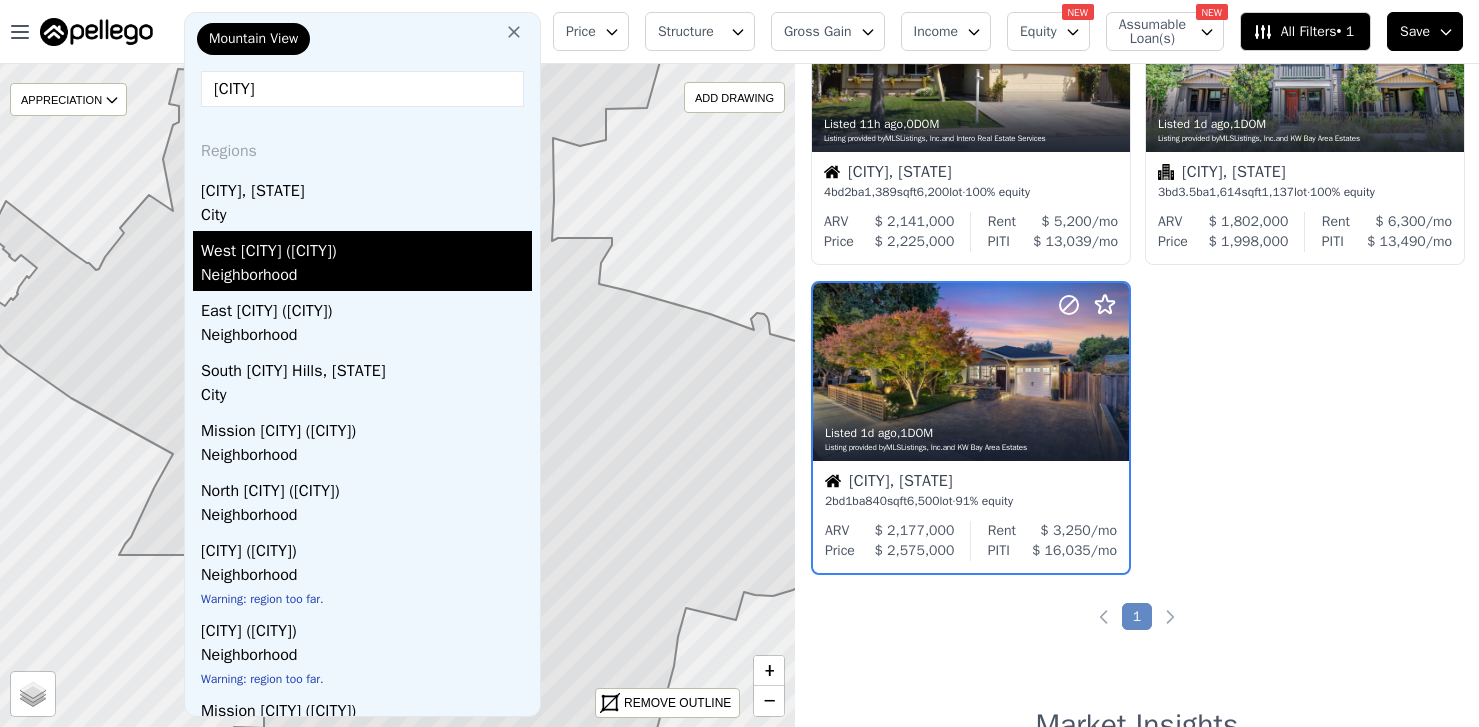 type on "san jose" 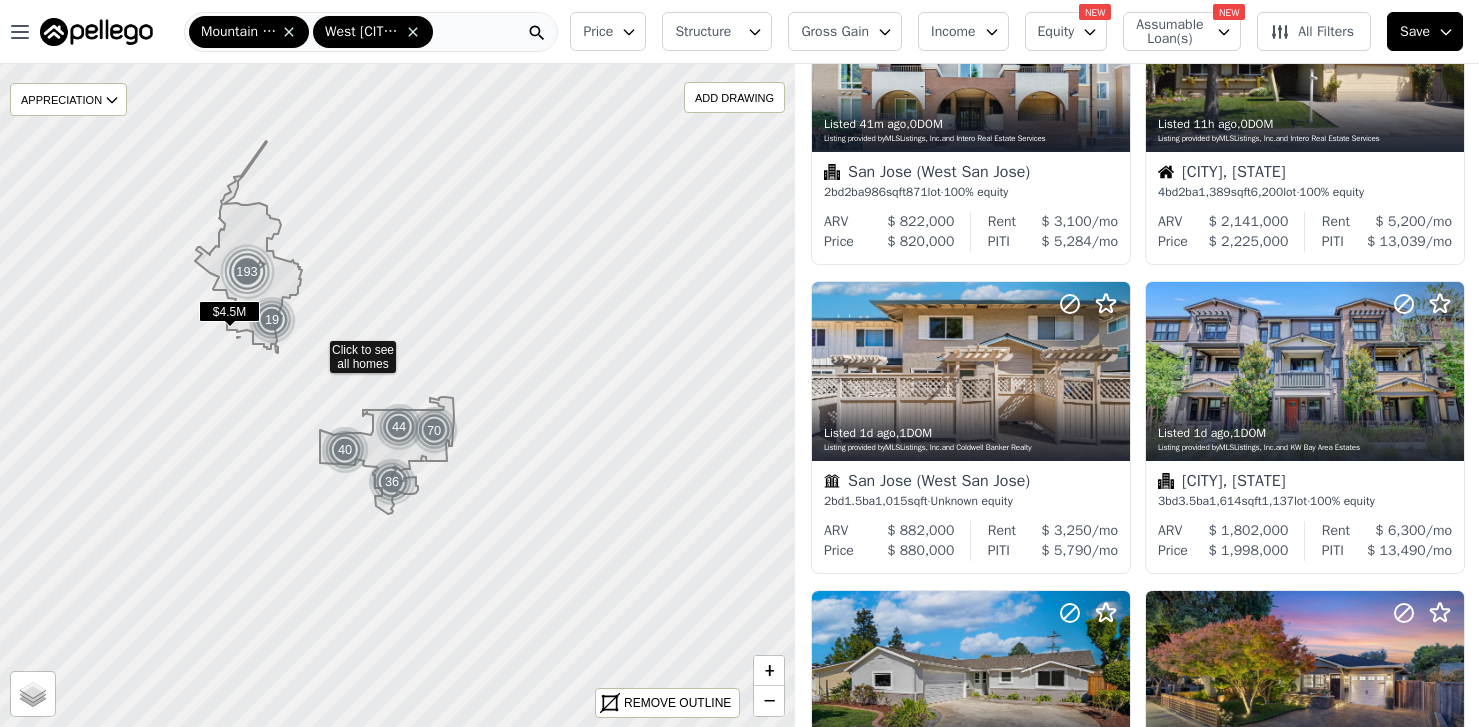 drag, startPoint x: 392, startPoint y: 422, endPoint x: 295, endPoint y: 311, distance: 147.411 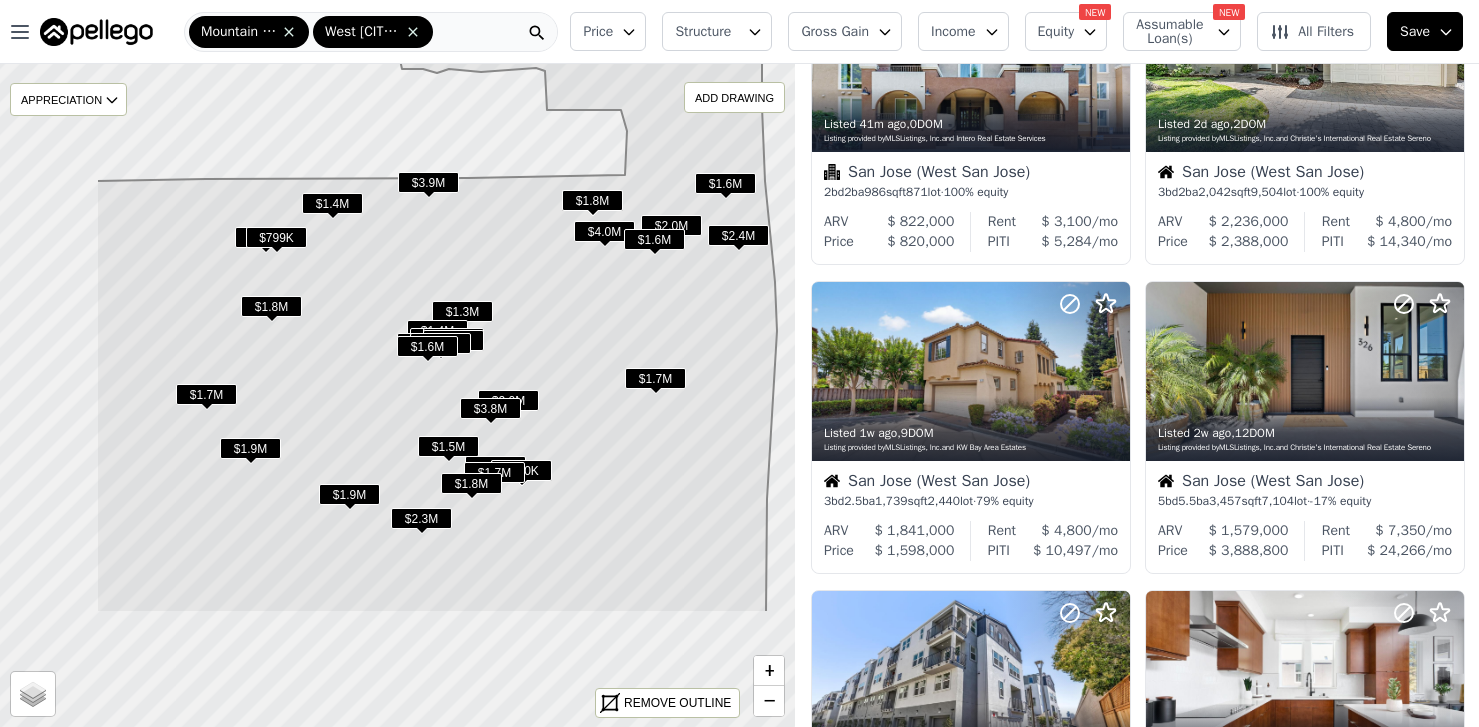 drag, startPoint x: 454, startPoint y: 519, endPoint x: 631, endPoint y: 336, distance: 254.5938 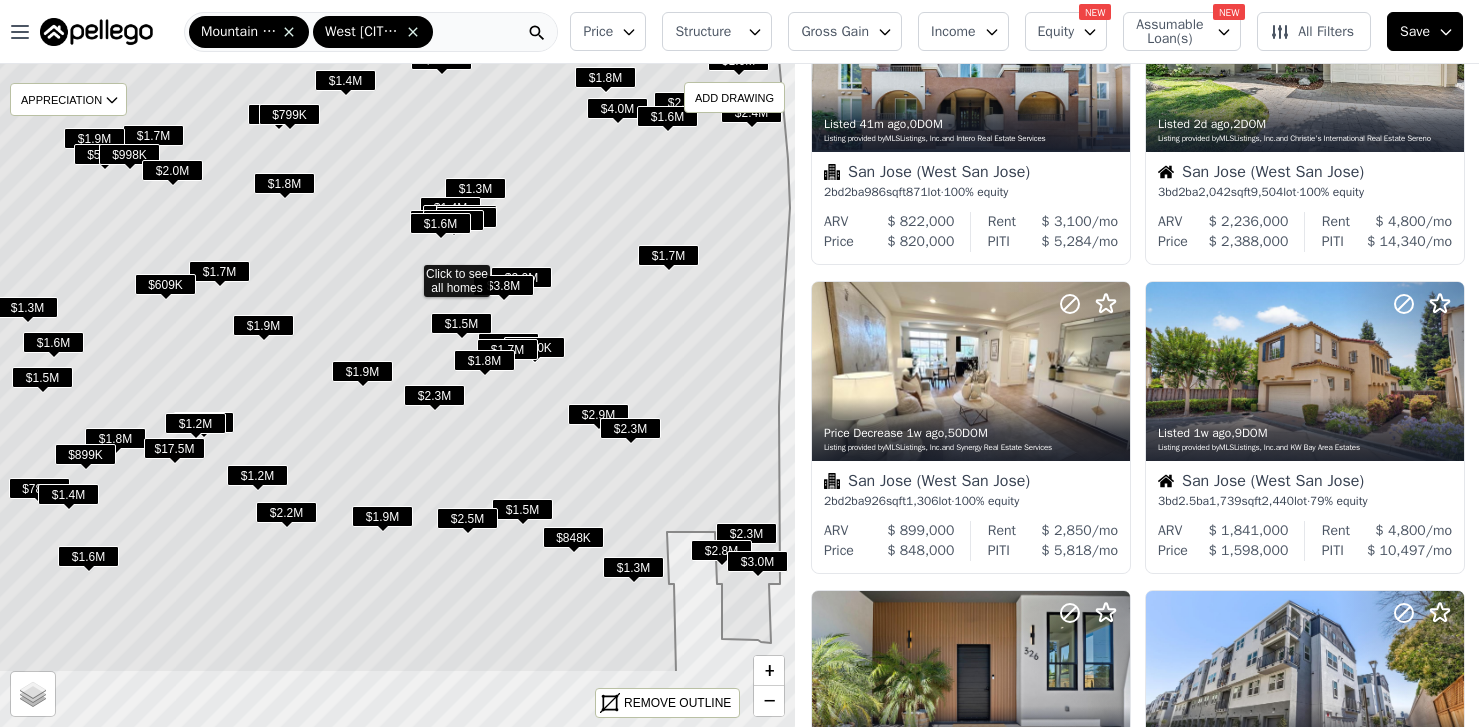 drag, startPoint x: 505, startPoint y: 573, endPoint x: 518, endPoint y: 450, distance: 123.68508 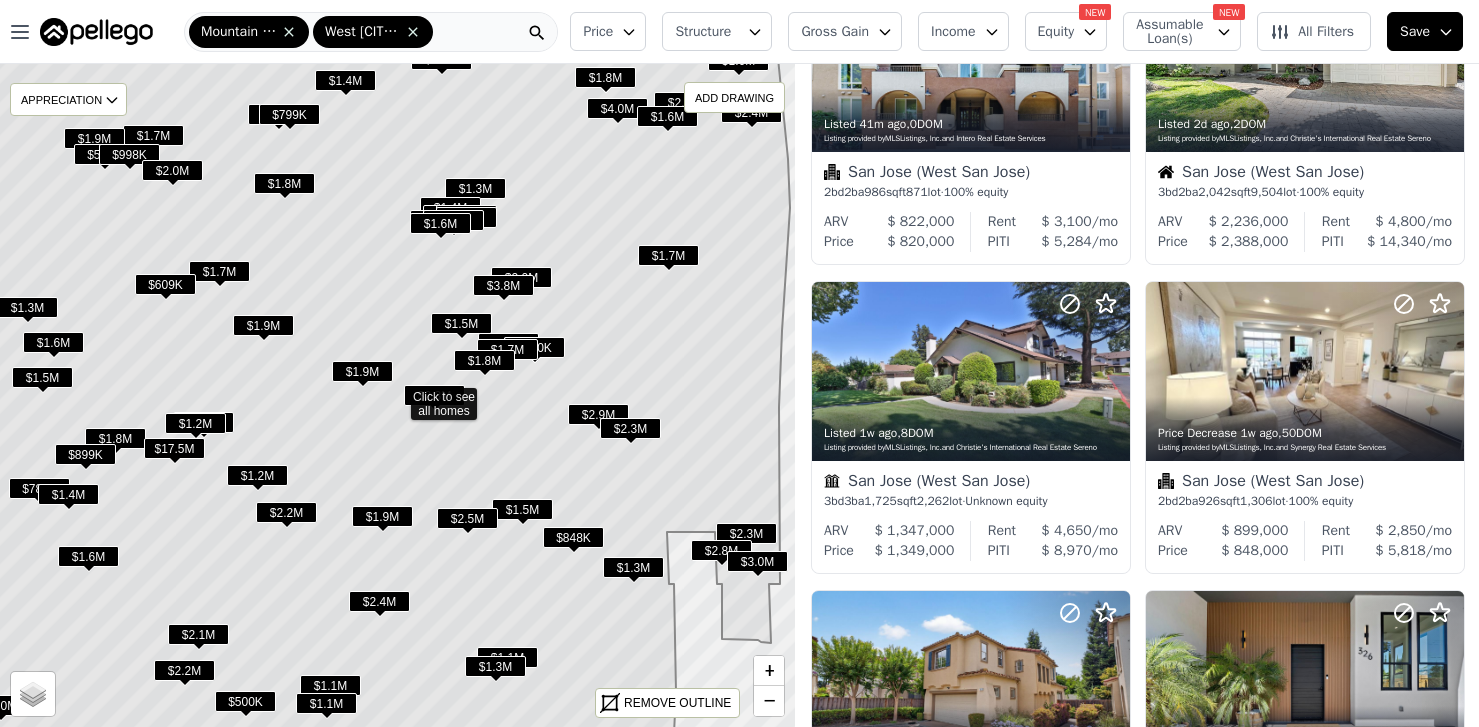 click on "All Filters" at bounding box center (1312, 32) 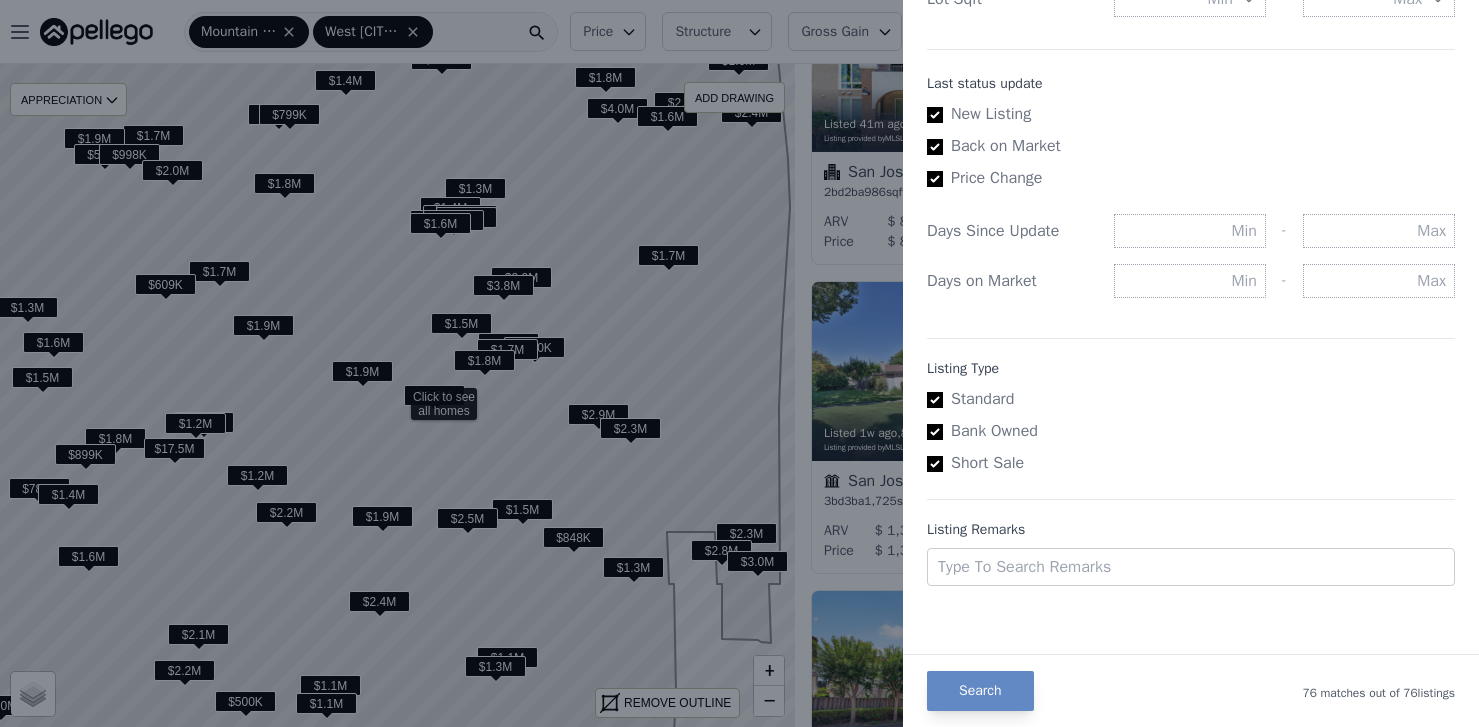scroll, scrollTop: 1098, scrollLeft: 0, axis: vertical 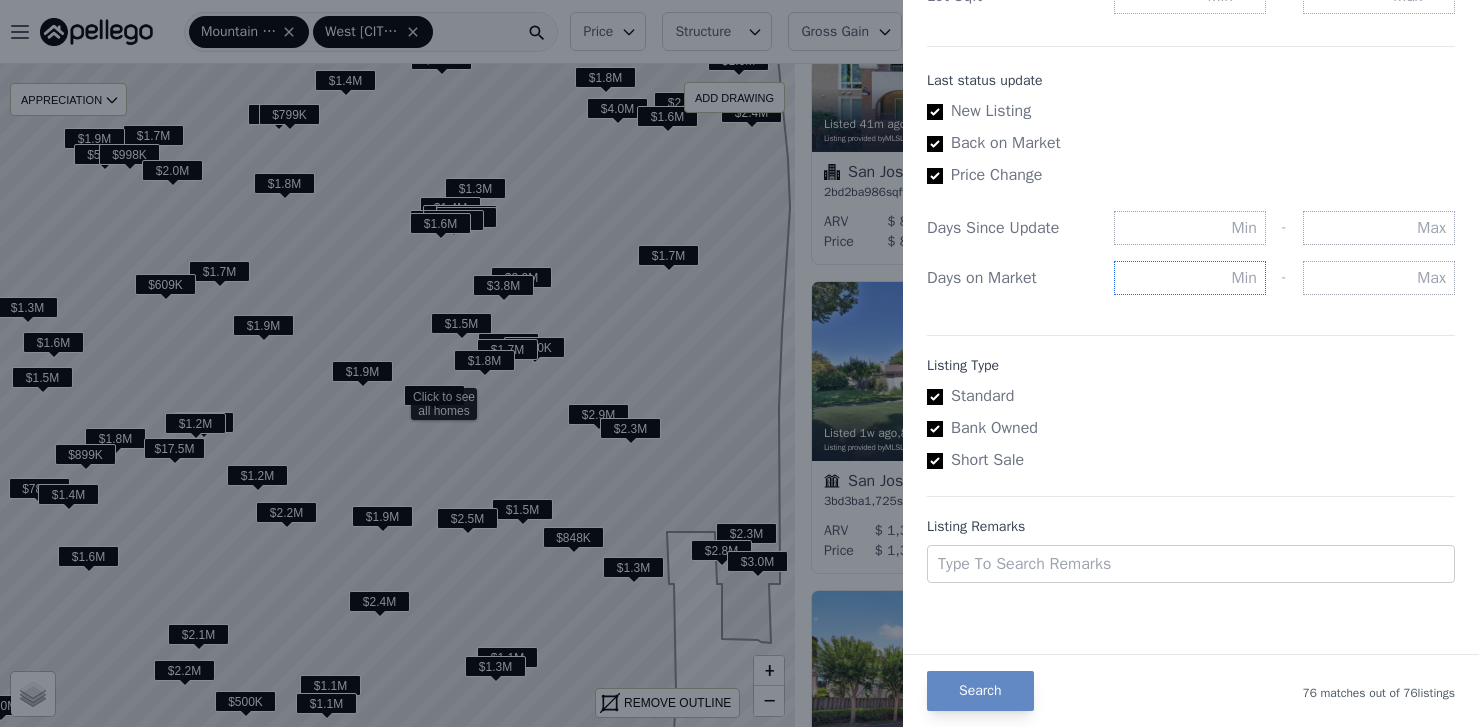 click at bounding box center (1190, 278) 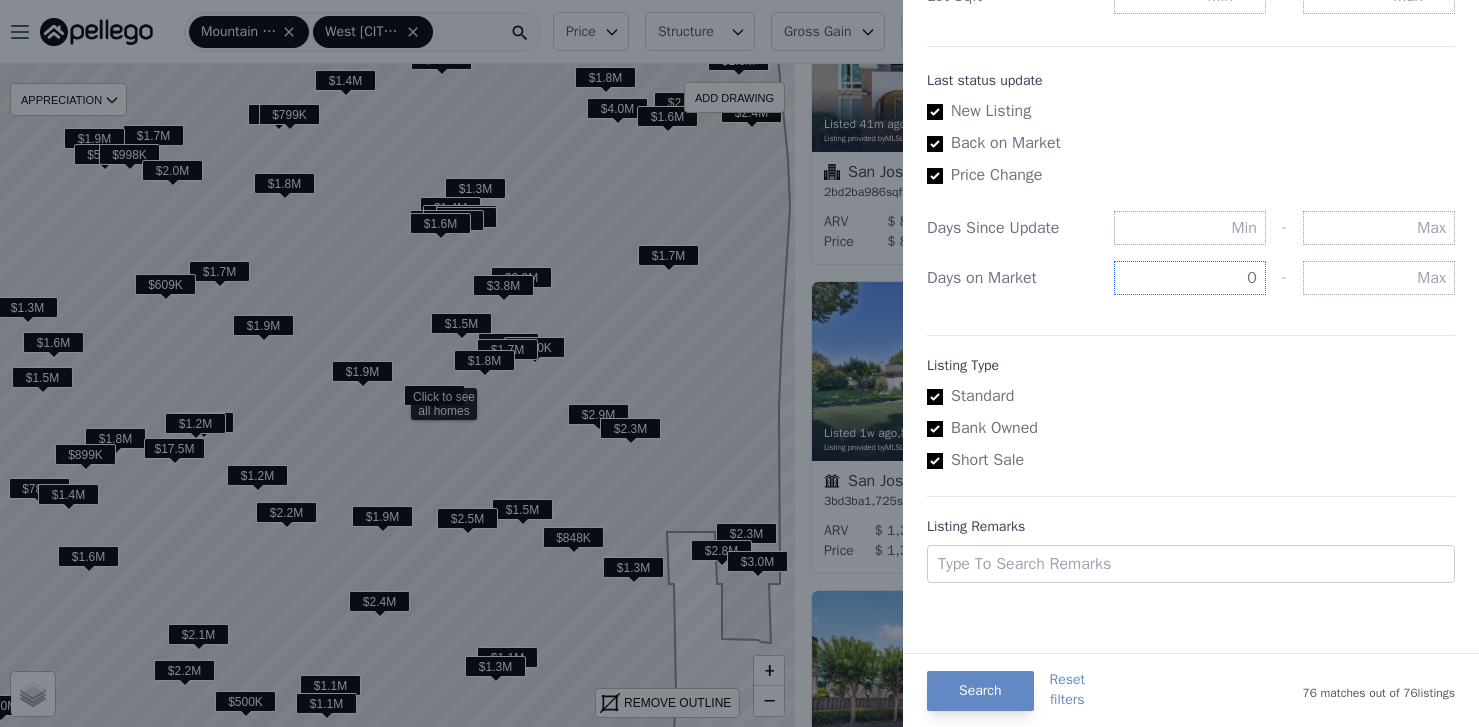 type on "0" 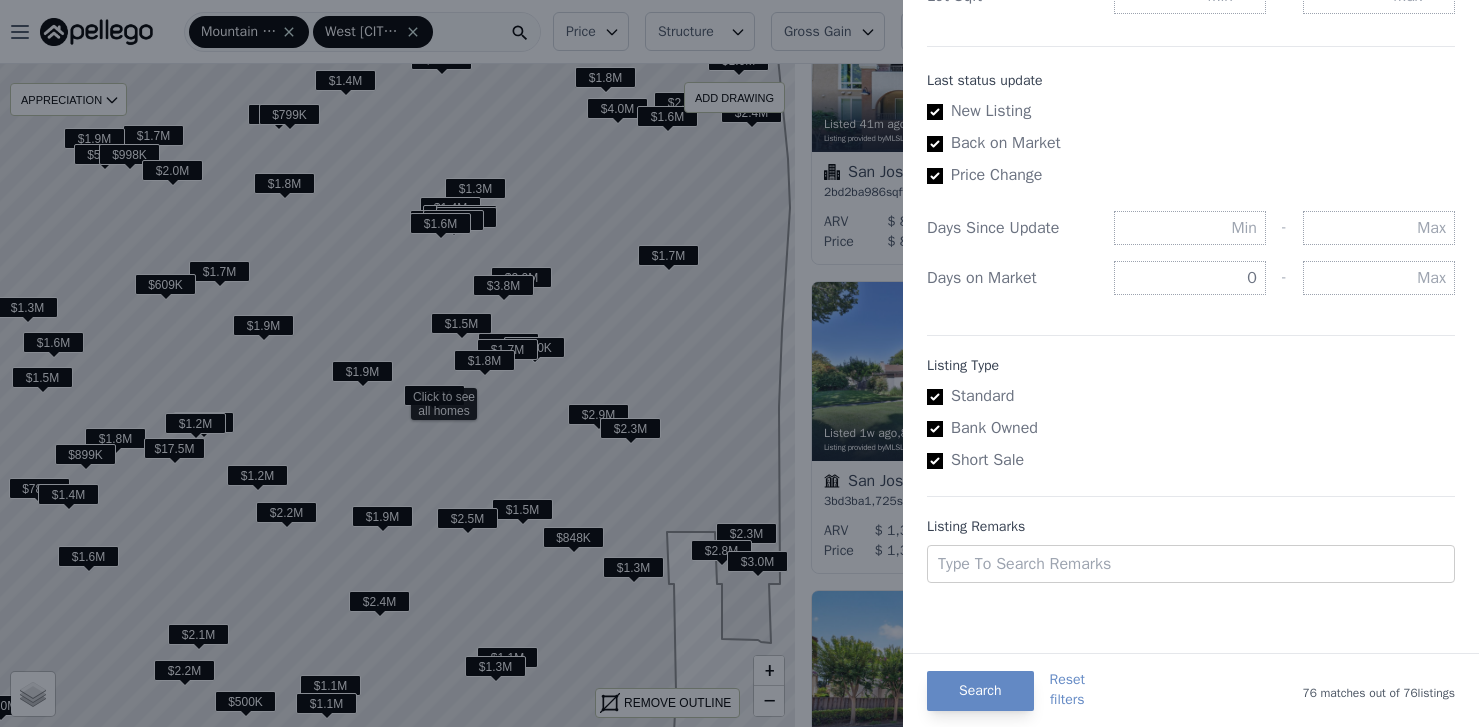 click on "Bank Owned" at bounding box center (1183, 428) 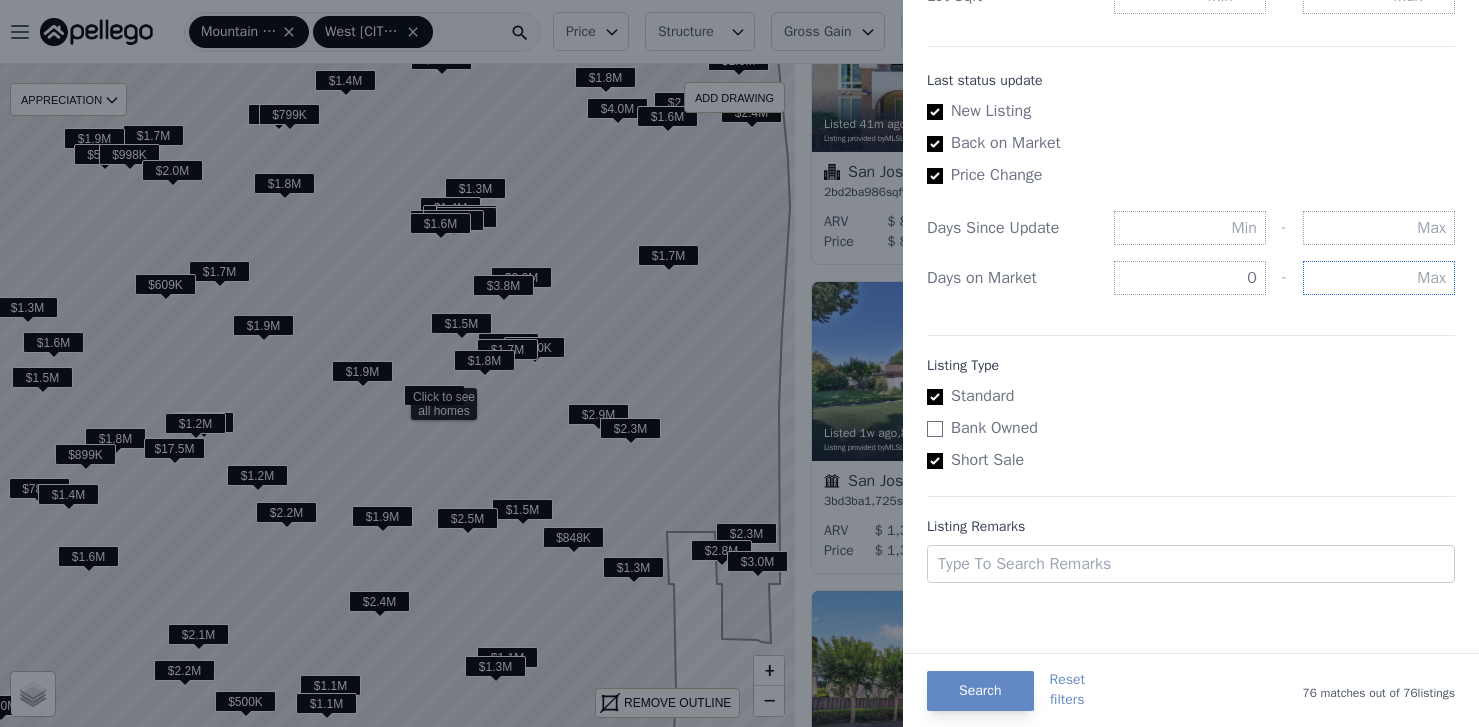 click at bounding box center [1379, 278] 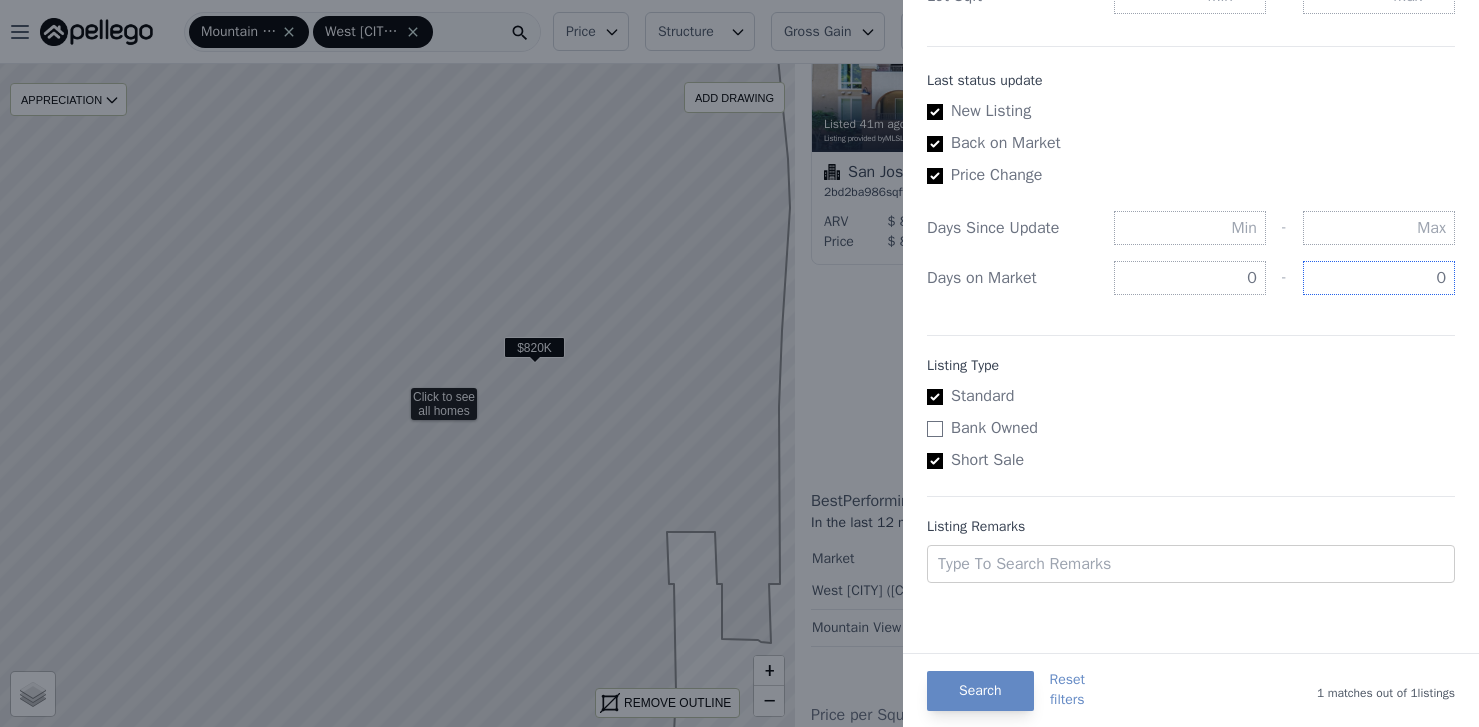 type on "0" 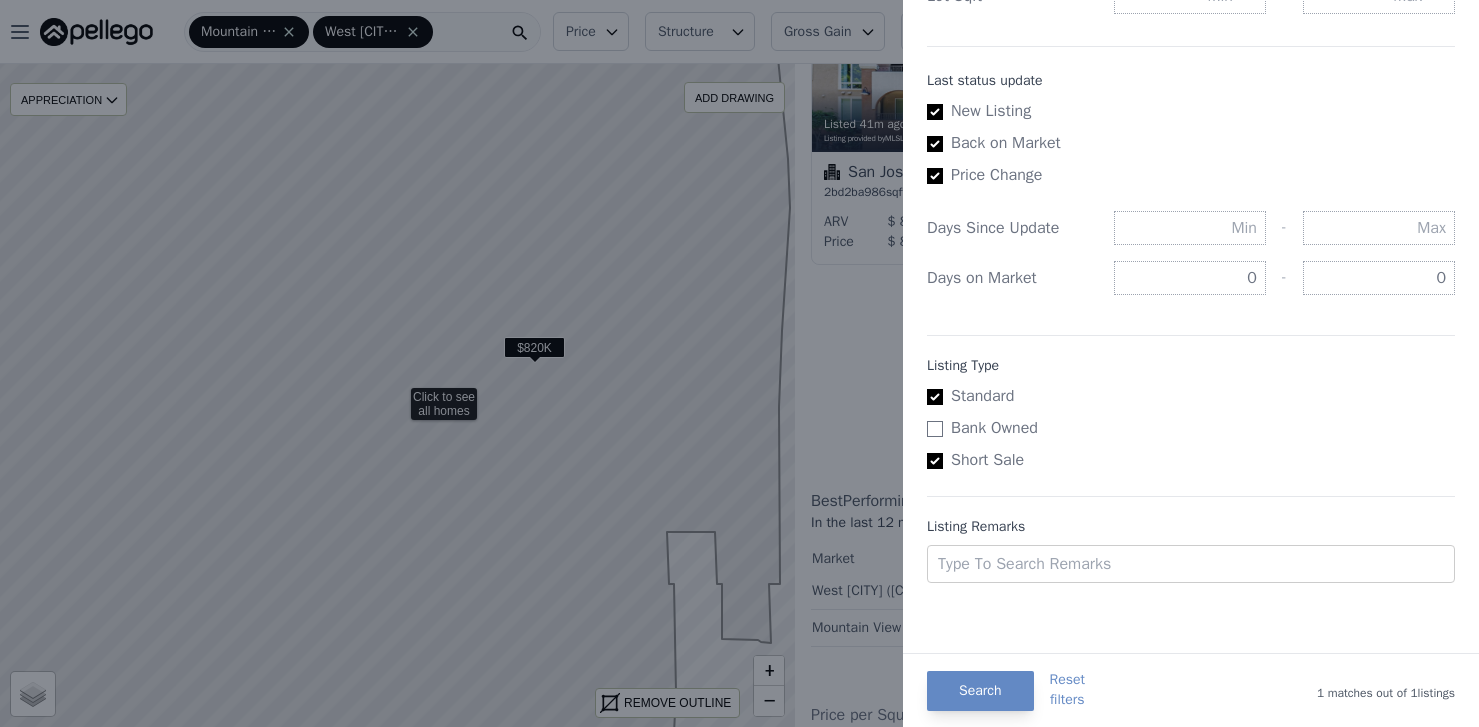 click on "Listing Type" at bounding box center [1191, 366] 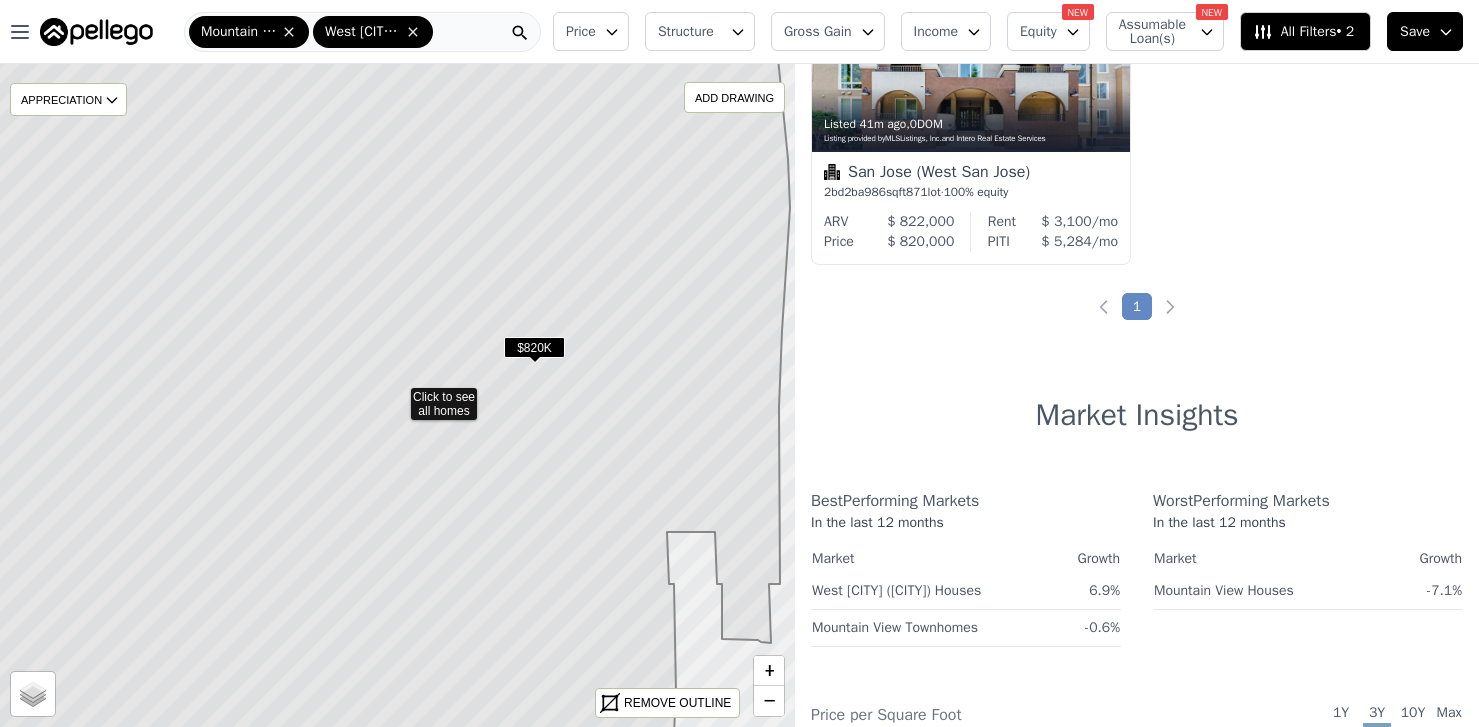 scroll, scrollTop: 0, scrollLeft: 0, axis: both 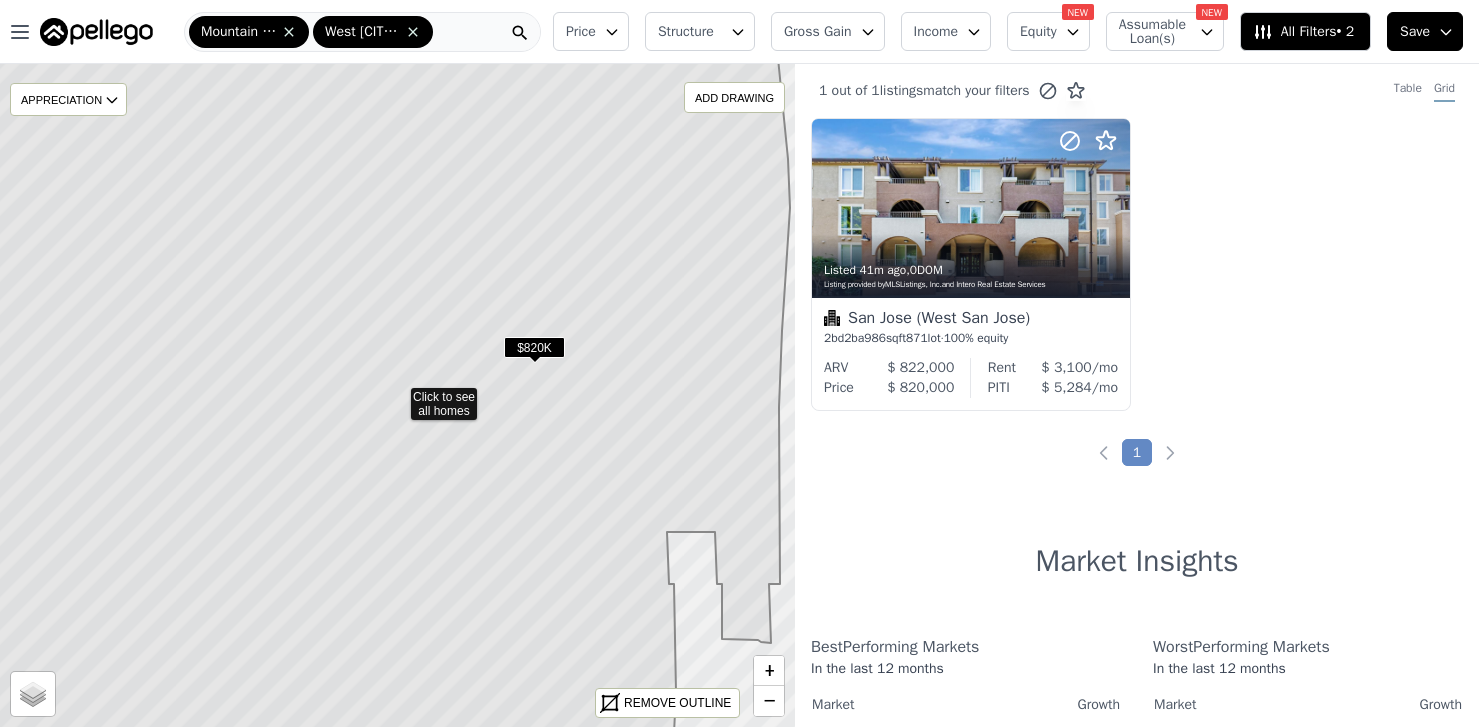 click on "All Filters  • 2" at bounding box center [1303, 32] 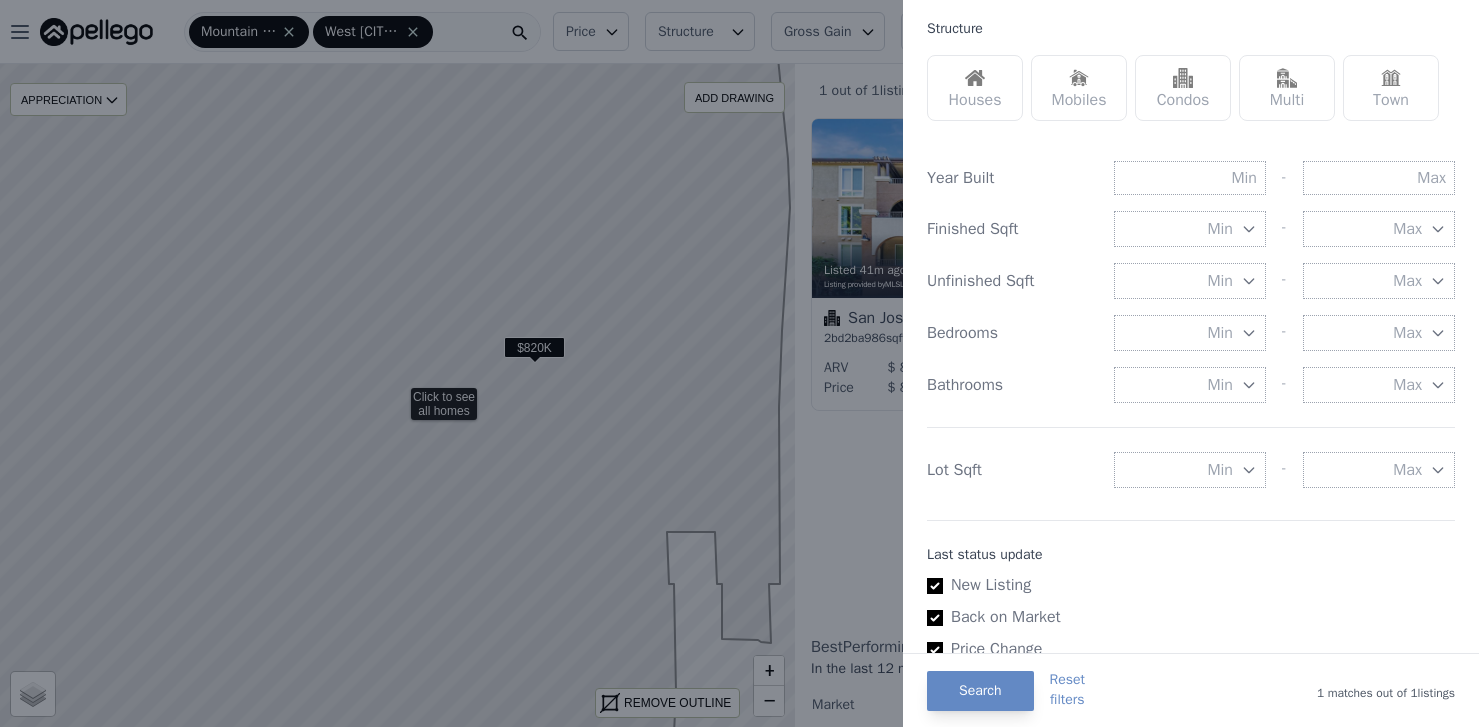 scroll, scrollTop: 1098, scrollLeft: 0, axis: vertical 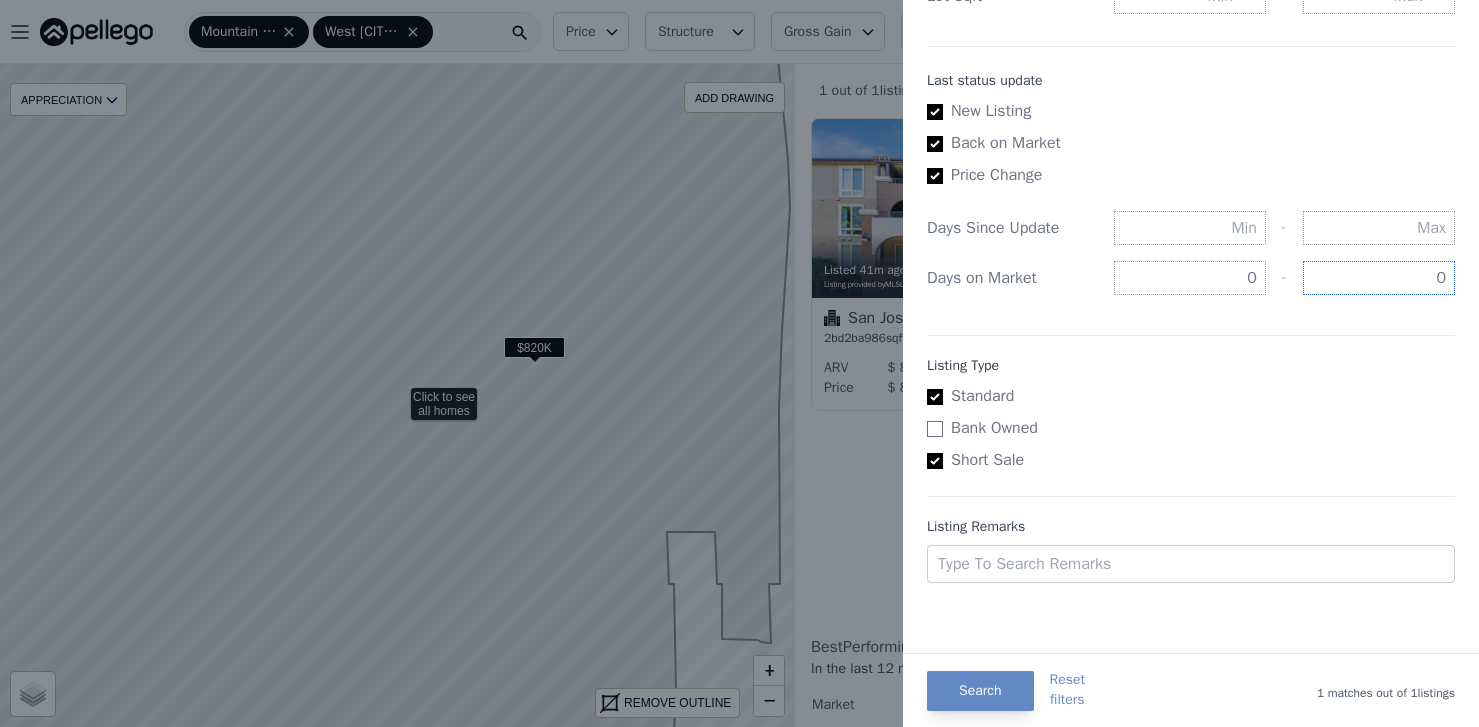 click on "0" at bounding box center (1379, 278) 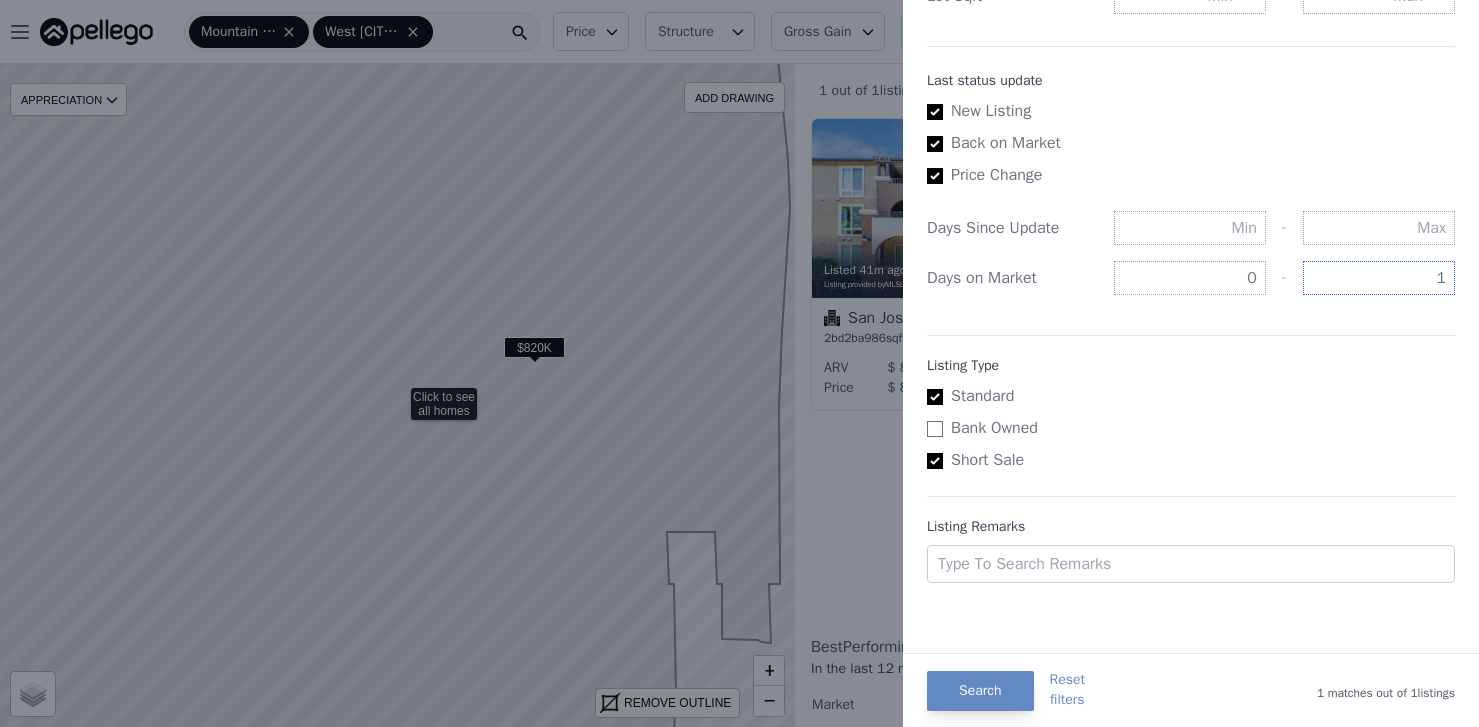 type on "1" 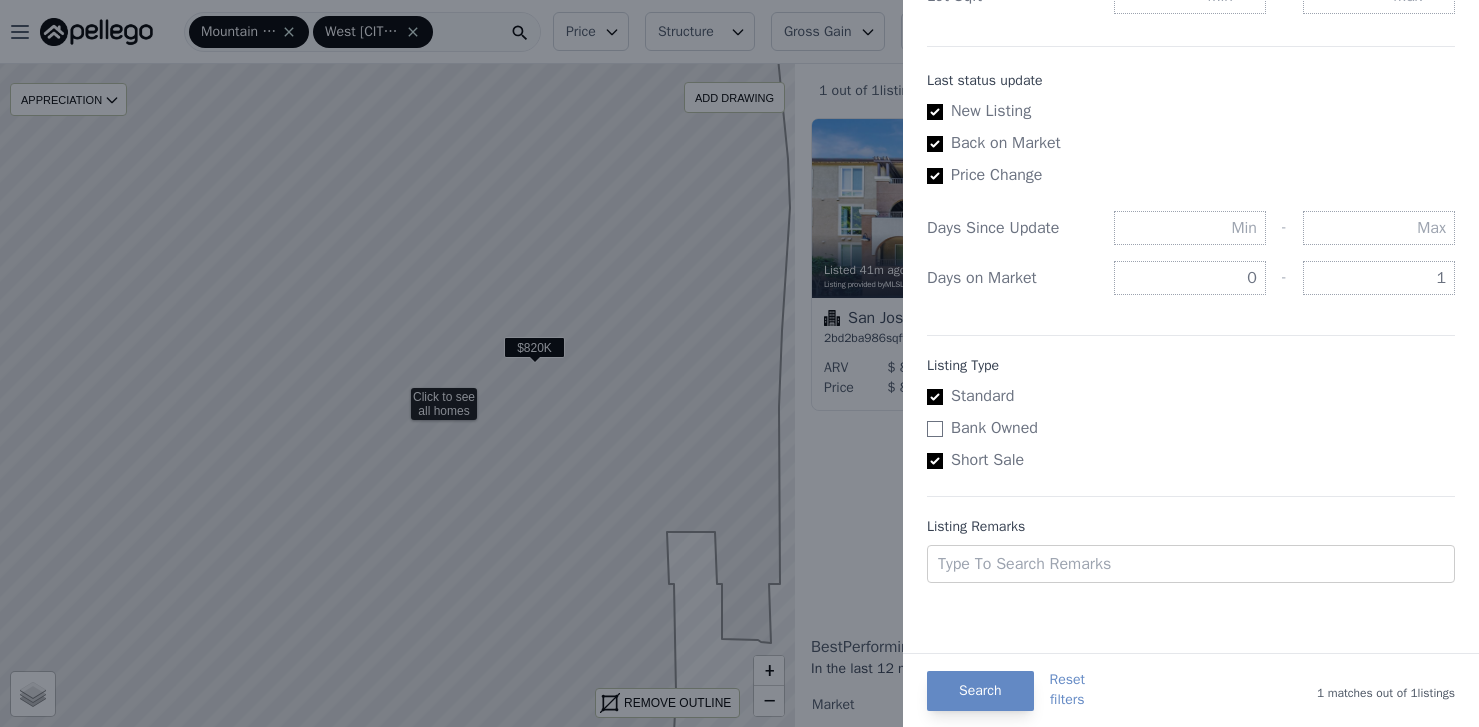 click on "Bank Owned" at bounding box center (1183, 428) 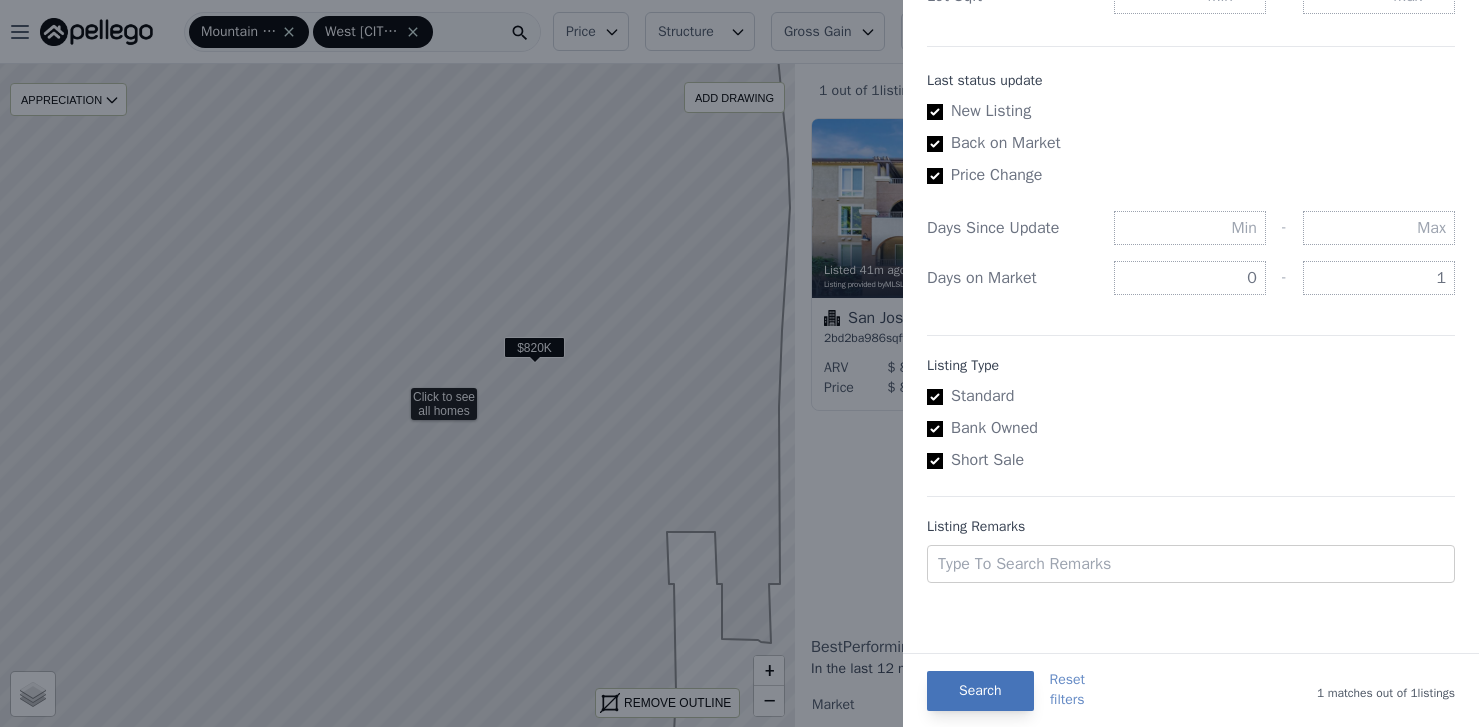 click on "Search" at bounding box center [980, 691] 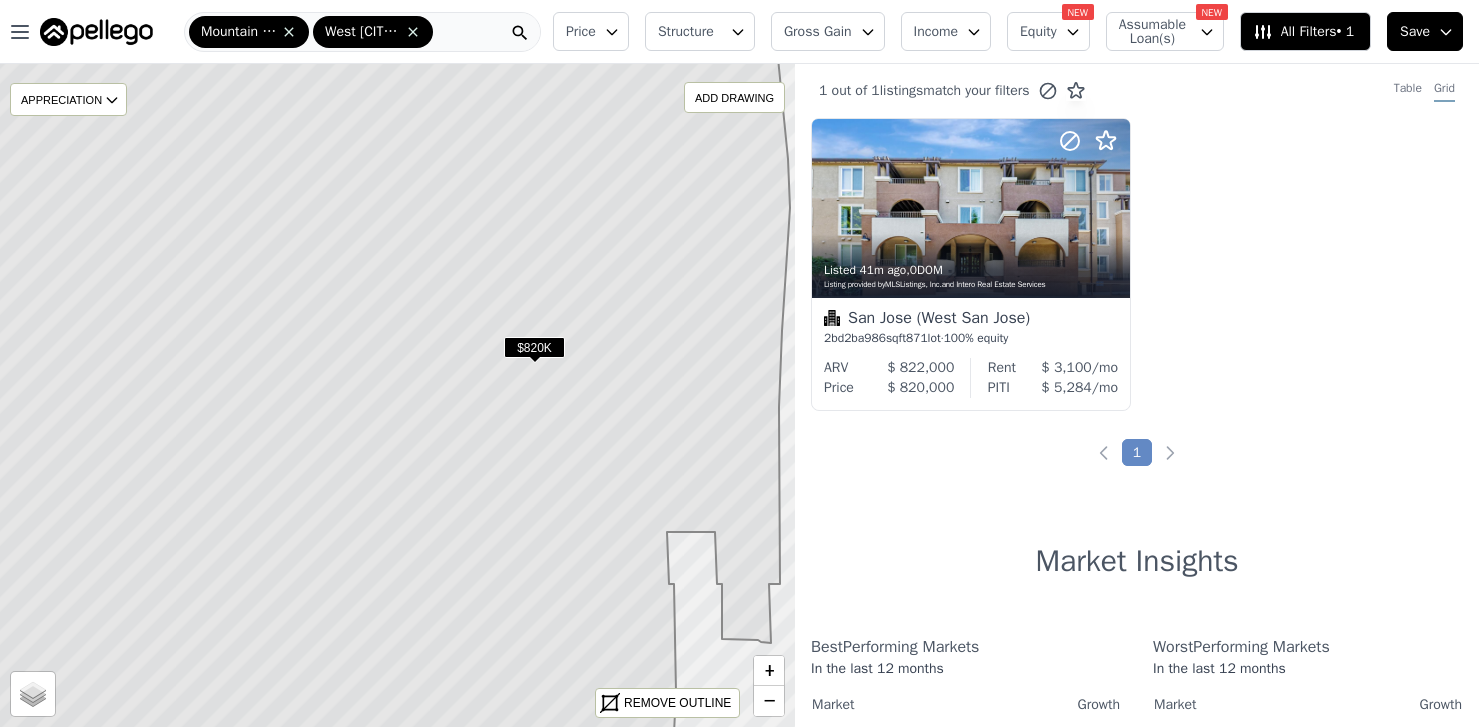click on "All Filters  • 1" at bounding box center [1303, 32] 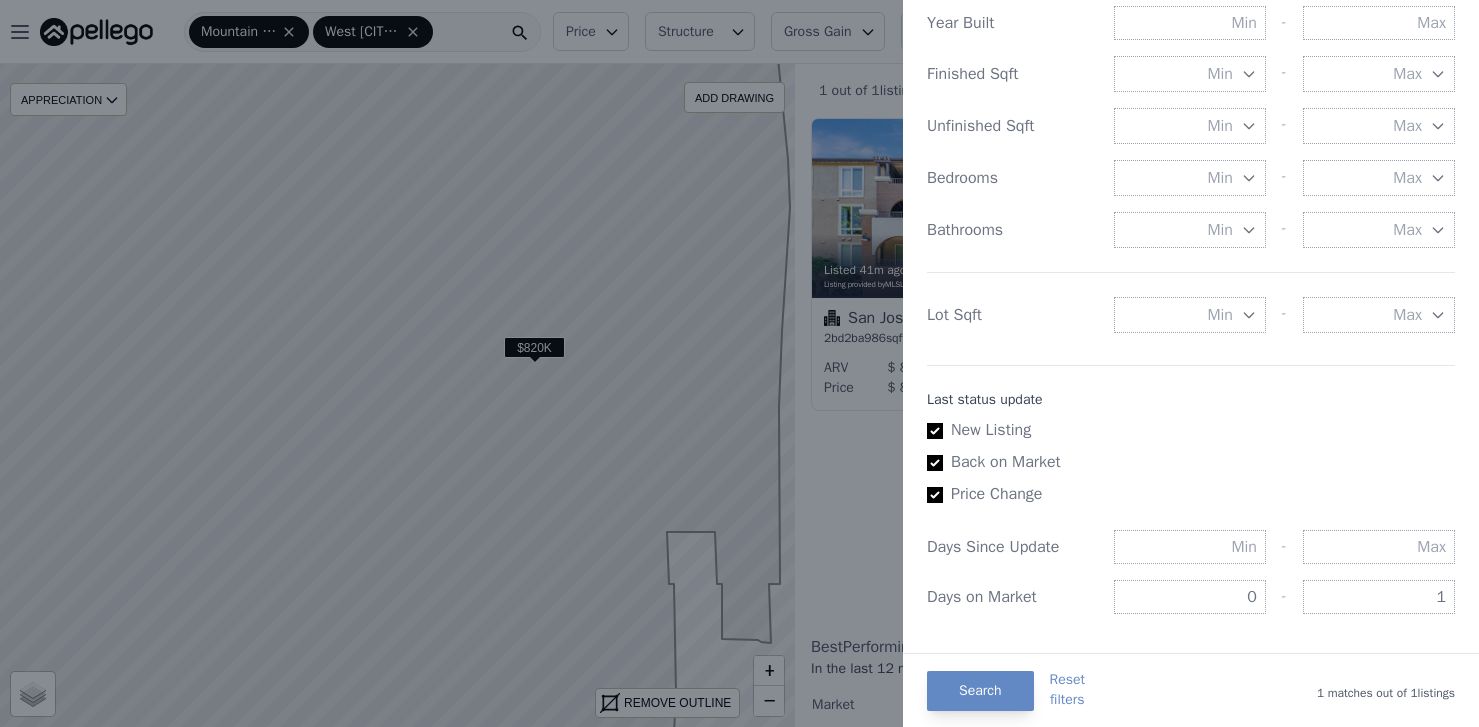 scroll, scrollTop: 1098, scrollLeft: 0, axis: vertical 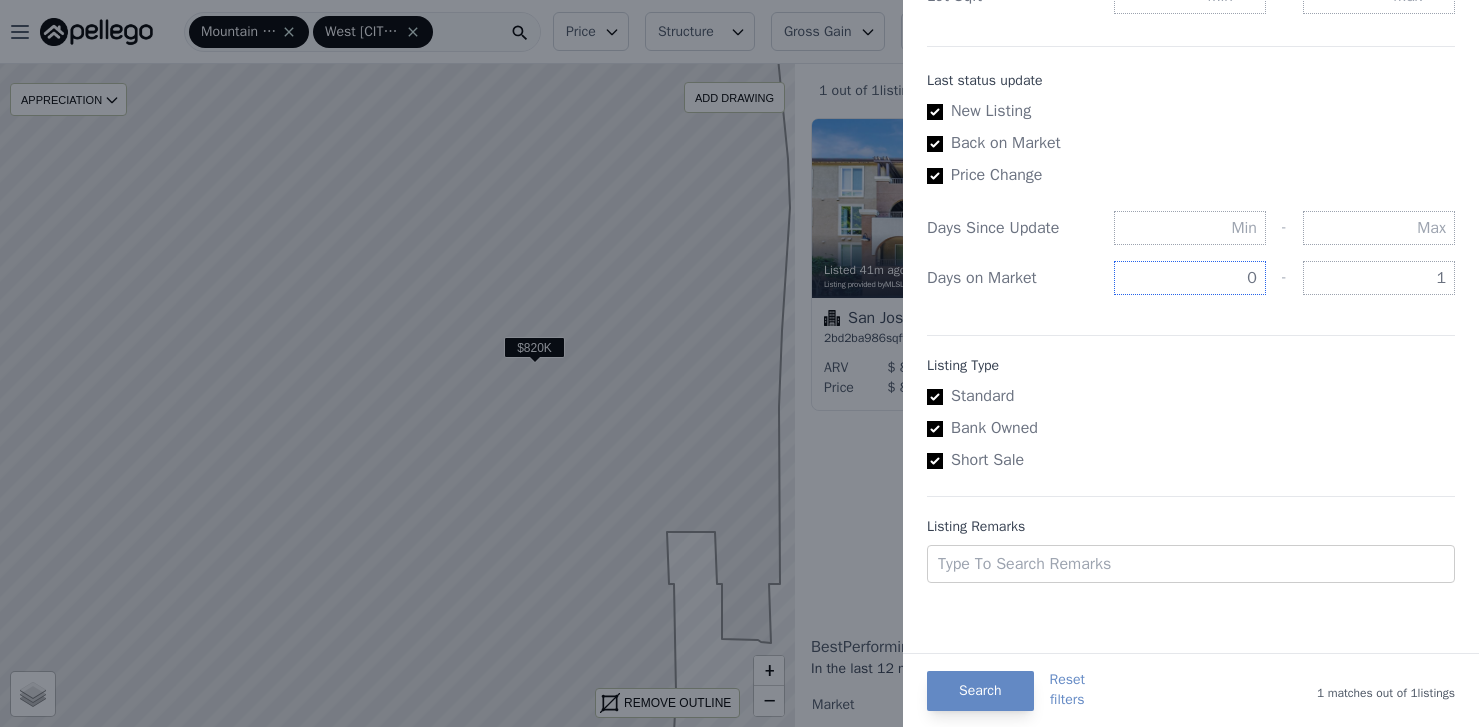 drag, startPoint x: 1220, startPoint y: 287, endPoint x: 1330, endPoint y: 303, distance: 111.15755 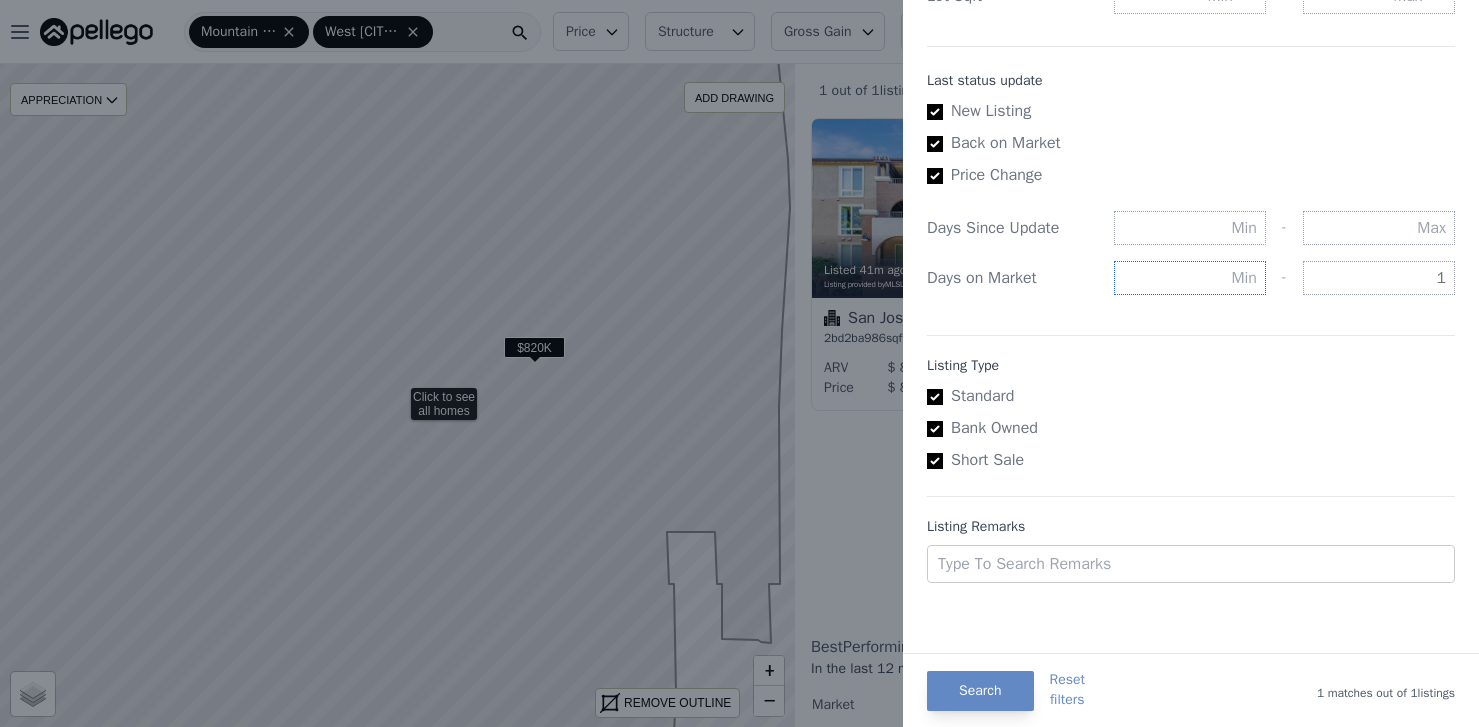 type 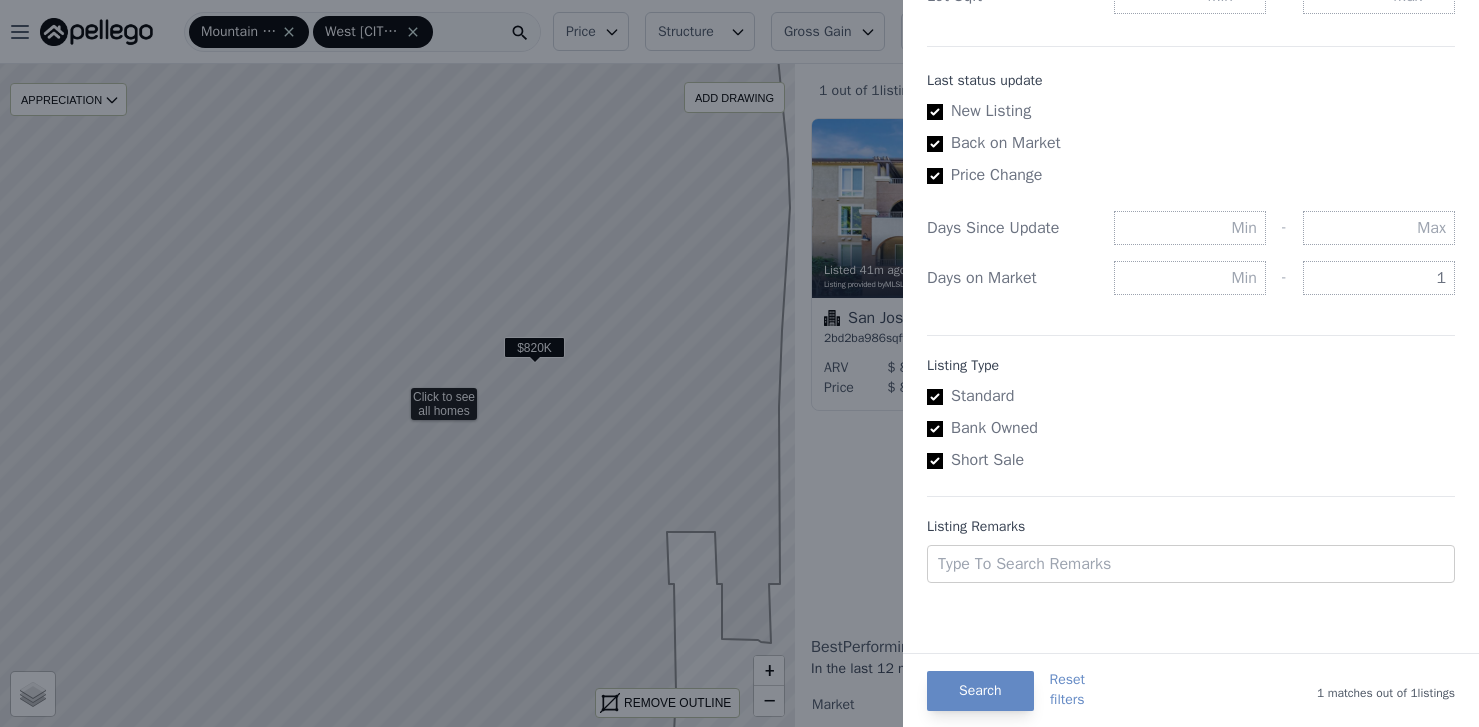 click on "Listing Type" at bounding box center (1191, 366) 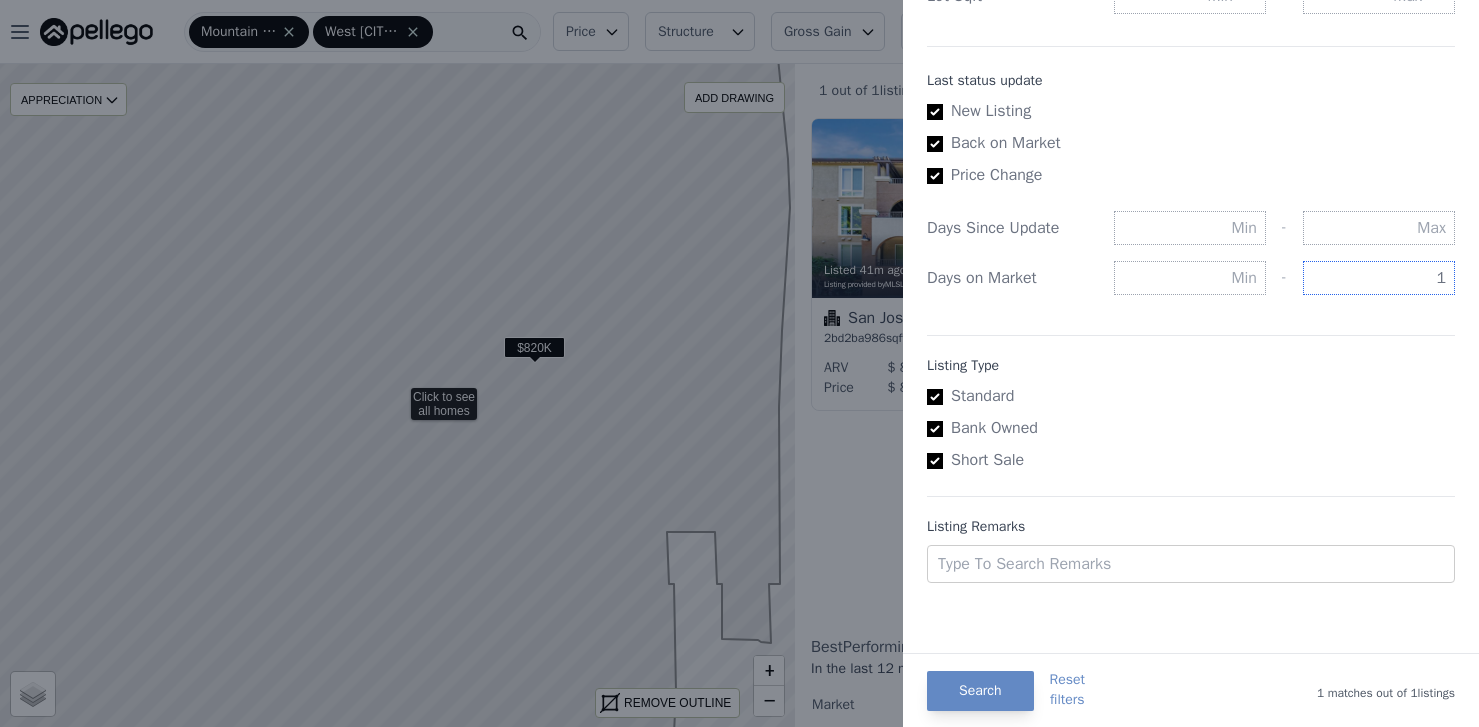 drag, startPoint x: 1385, startPoint y: 279, endPoint x: 1511, endPoint y: 279, distance: 126 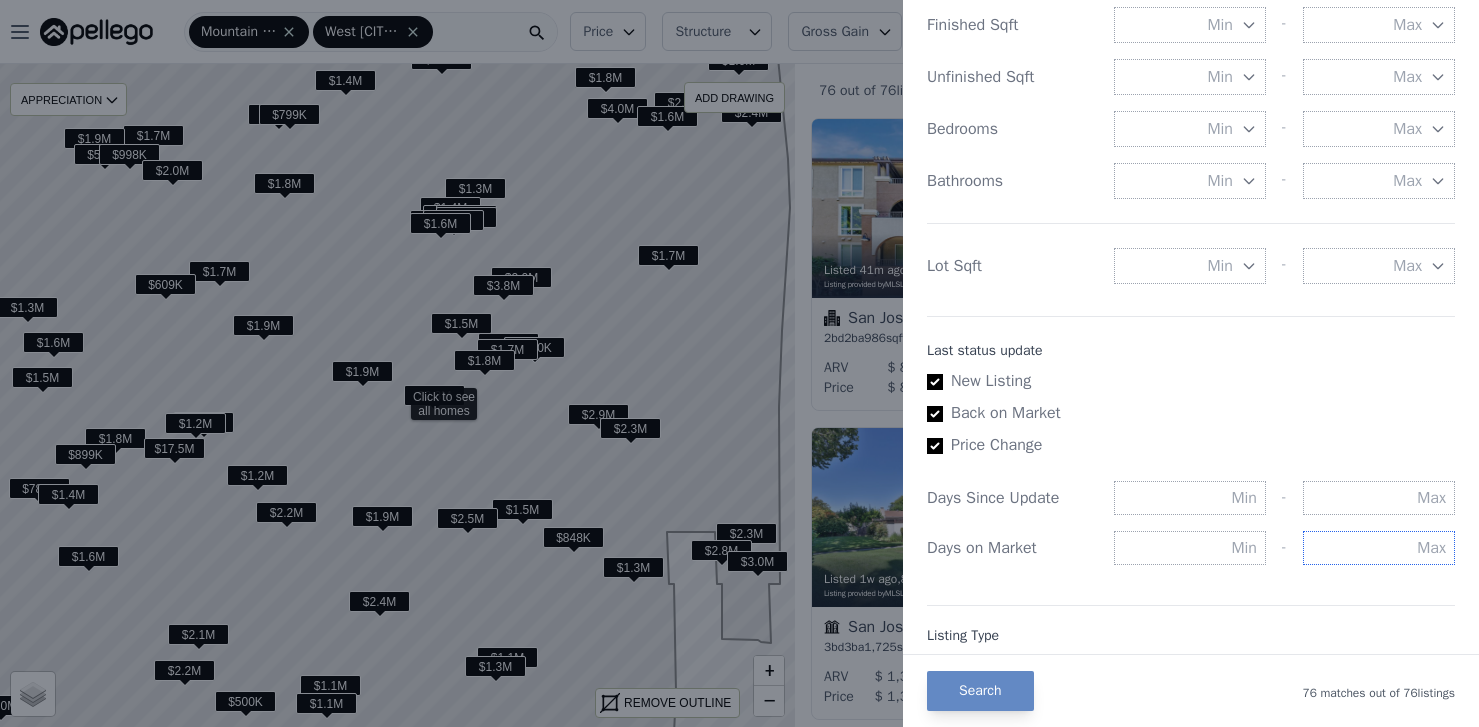 scroll, scrollTop: 827, scrollLeft: 0, axis: vertical 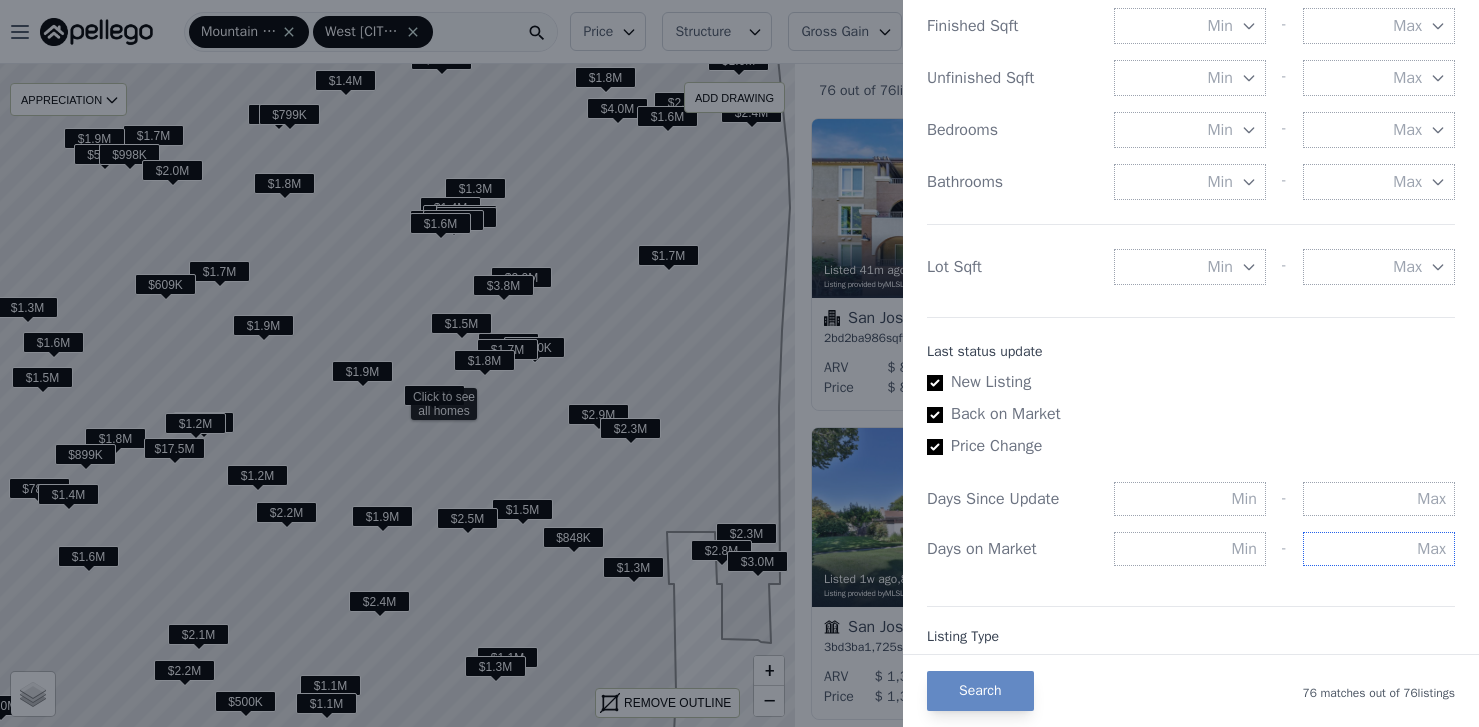type 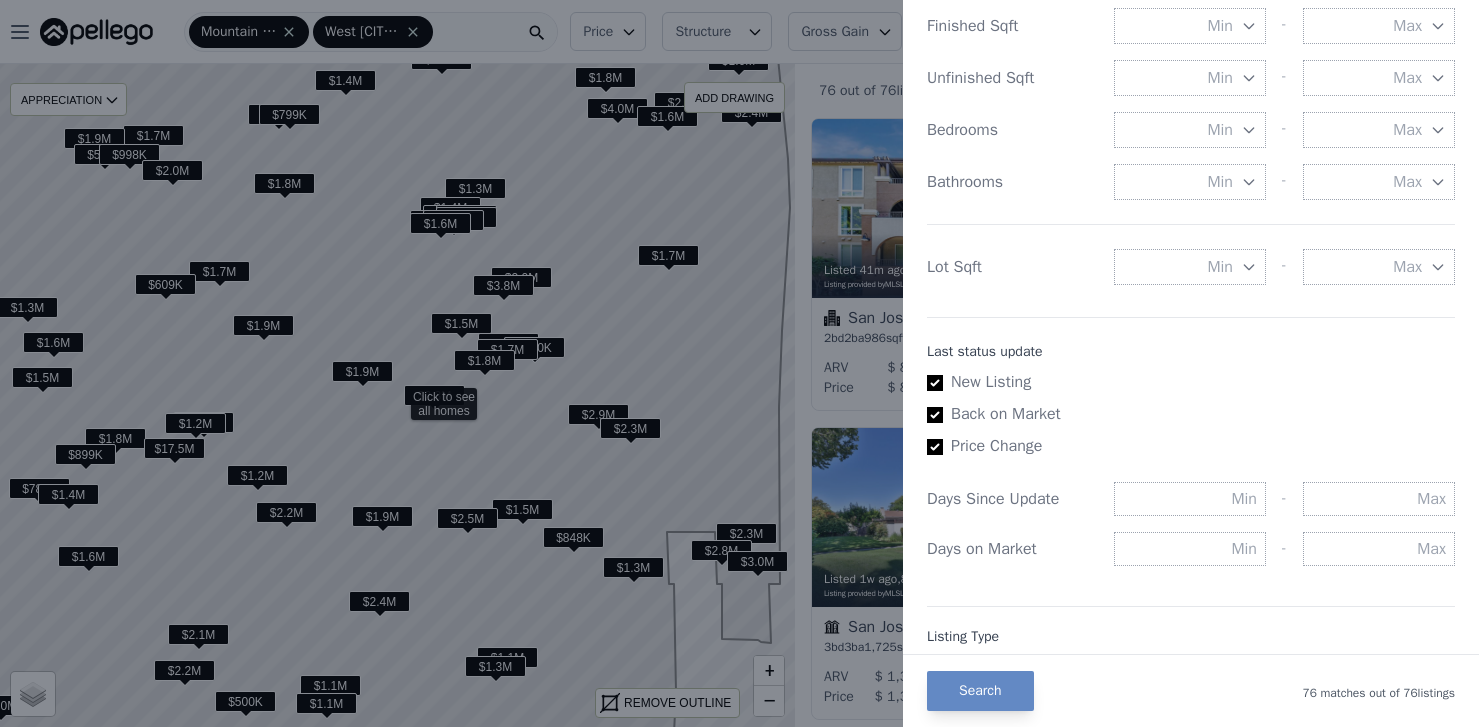 click on "Min" at bounding box center [1190, 267] 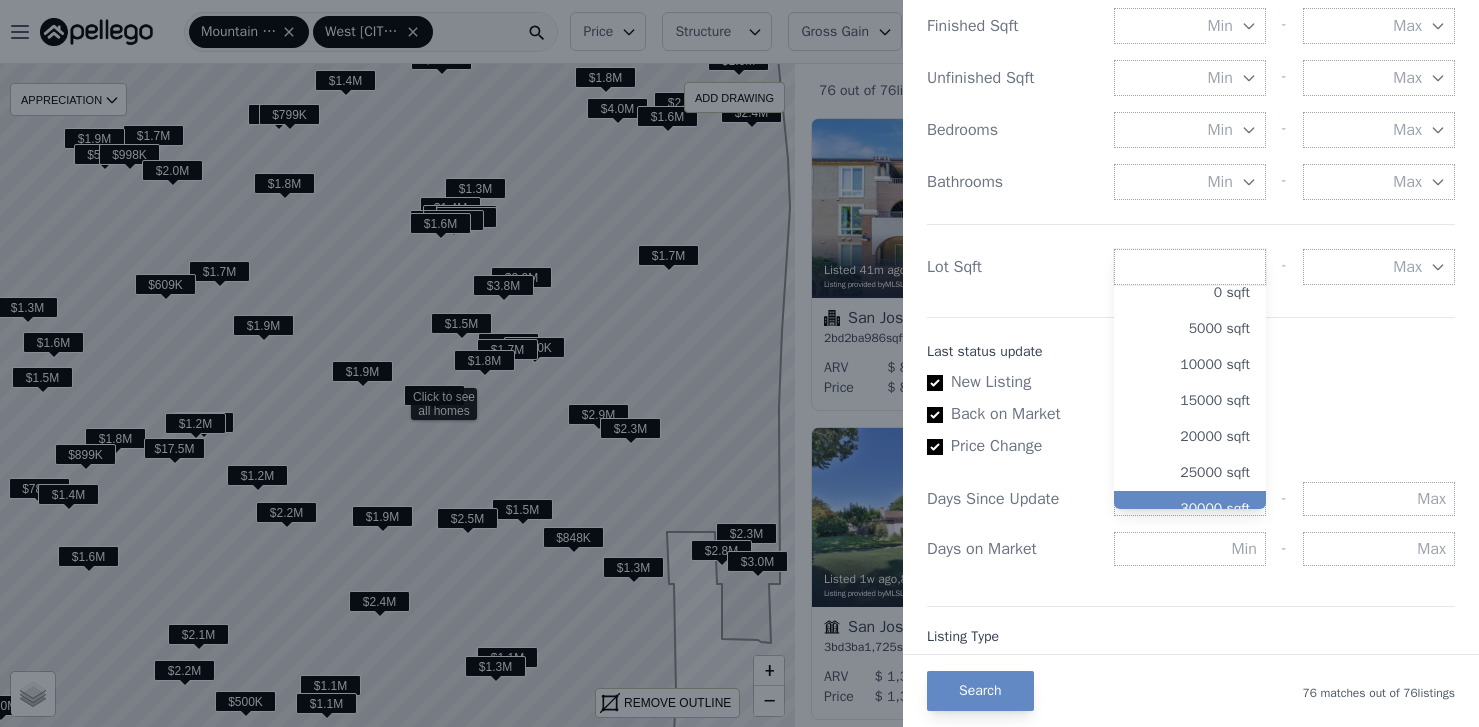 scroll, scrollTop: 7, scrollLeft: 0, axis: vertical 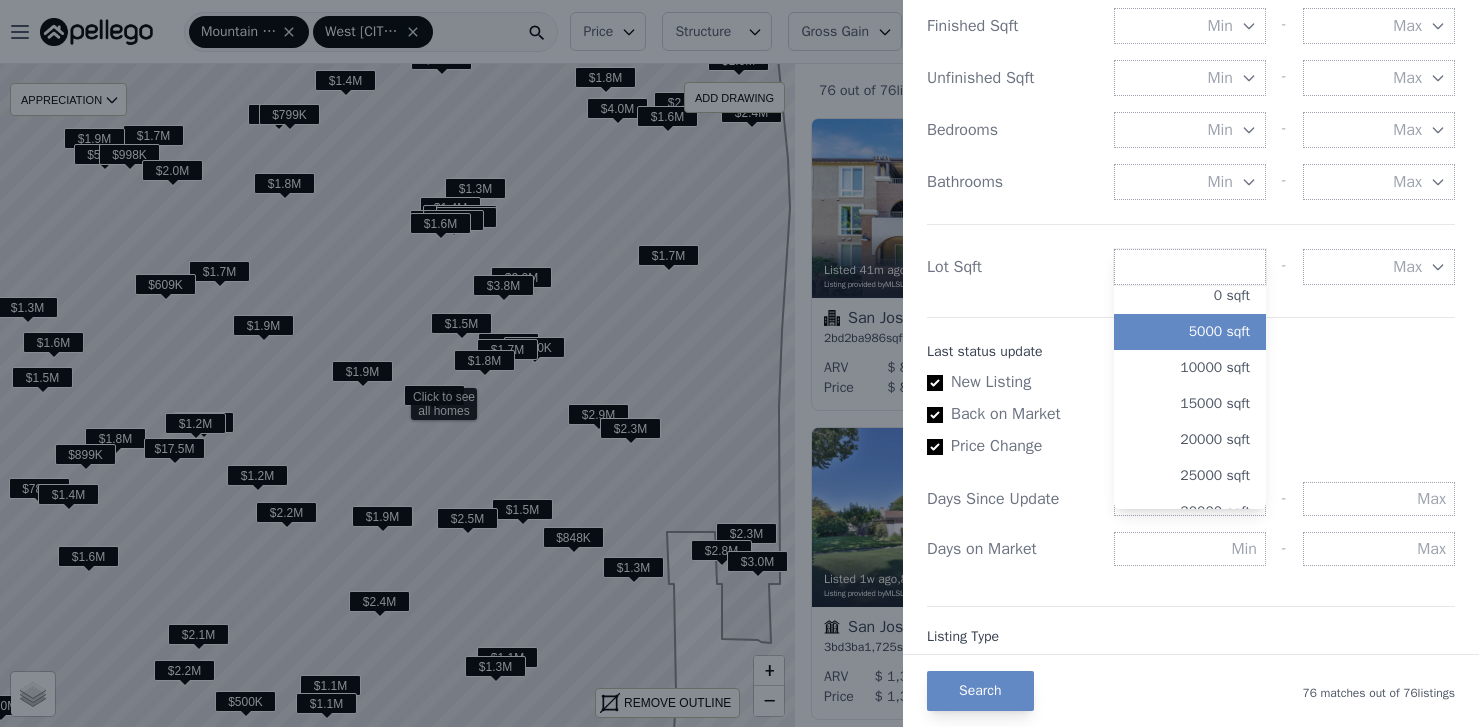 click on "5000 sqft" at bounding box center (1190, 332) 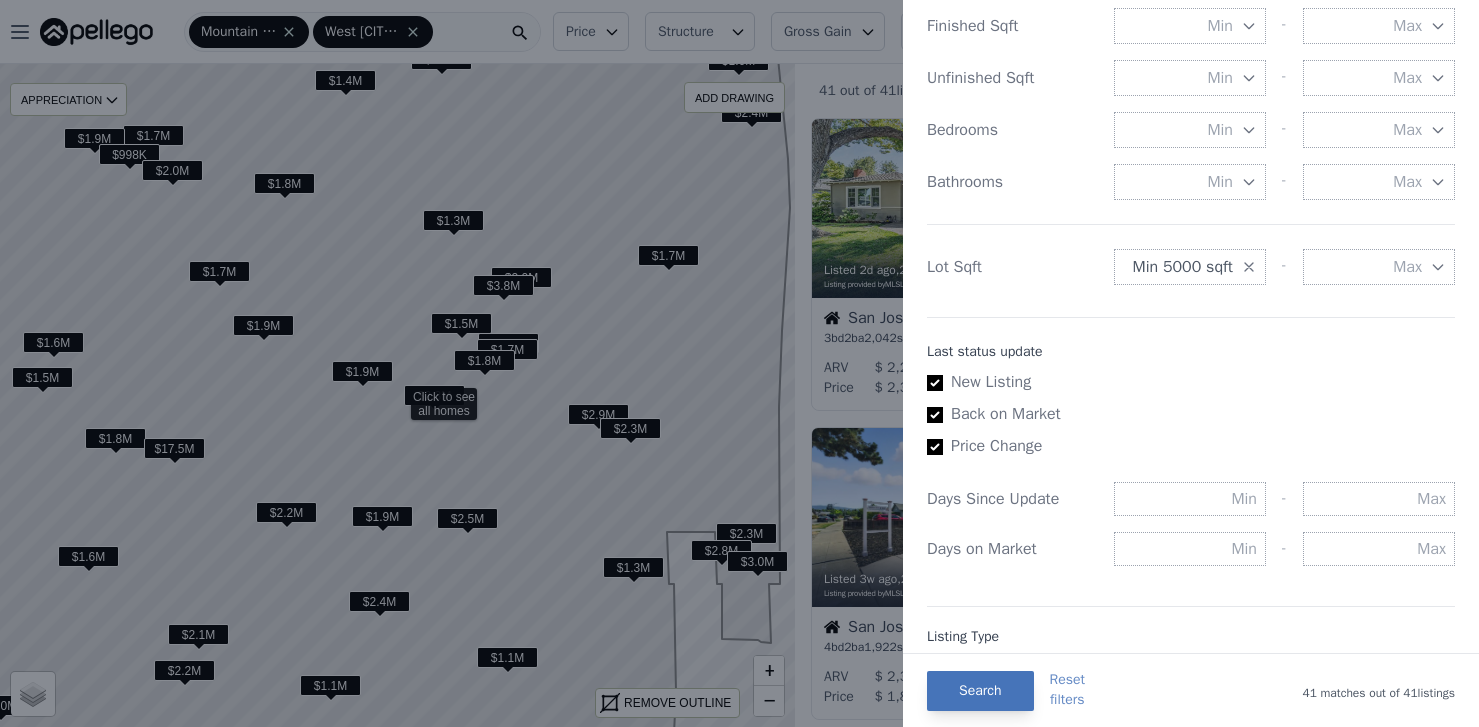 click on "Search" at bounding box center [980, 691] 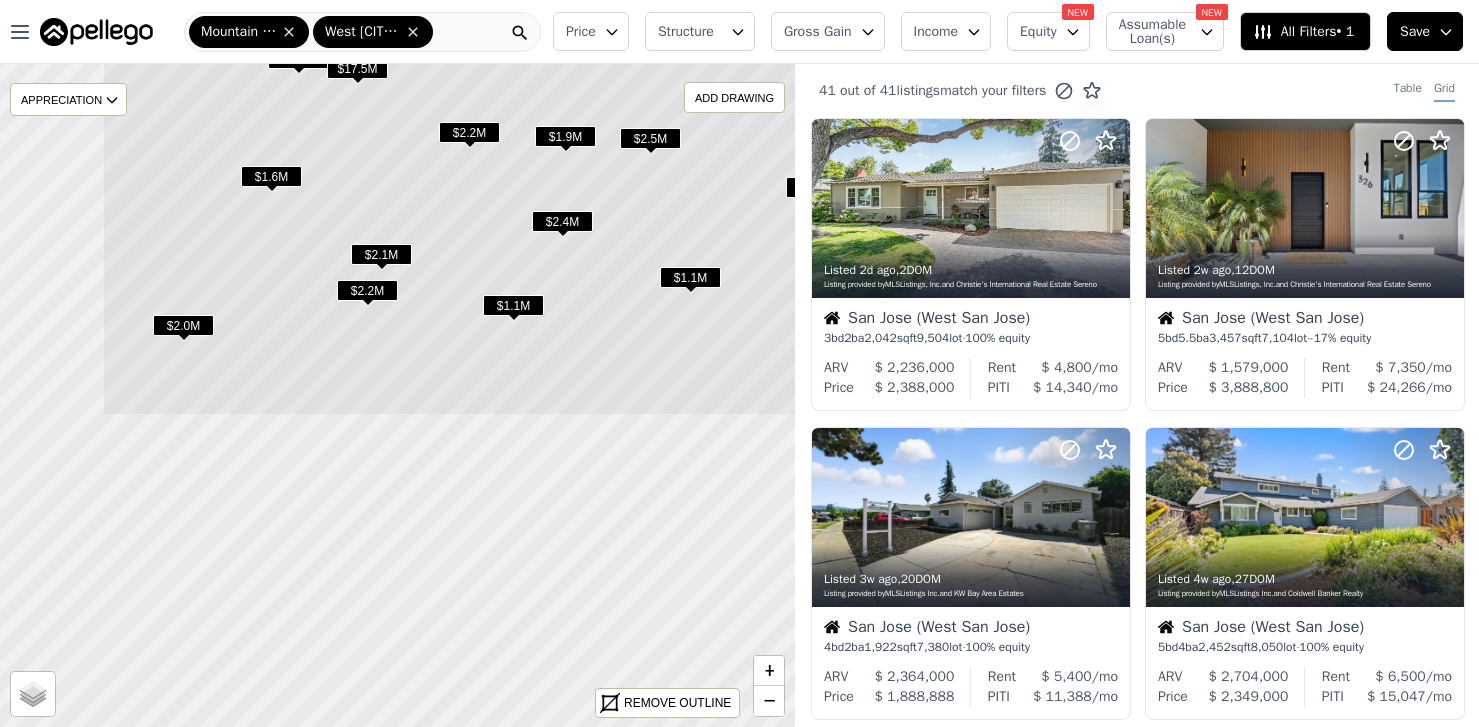 drag, startPoint x: 299, startPoint y: 606, endPoint x: 481, endPoint y: 225, distance: 422.2381 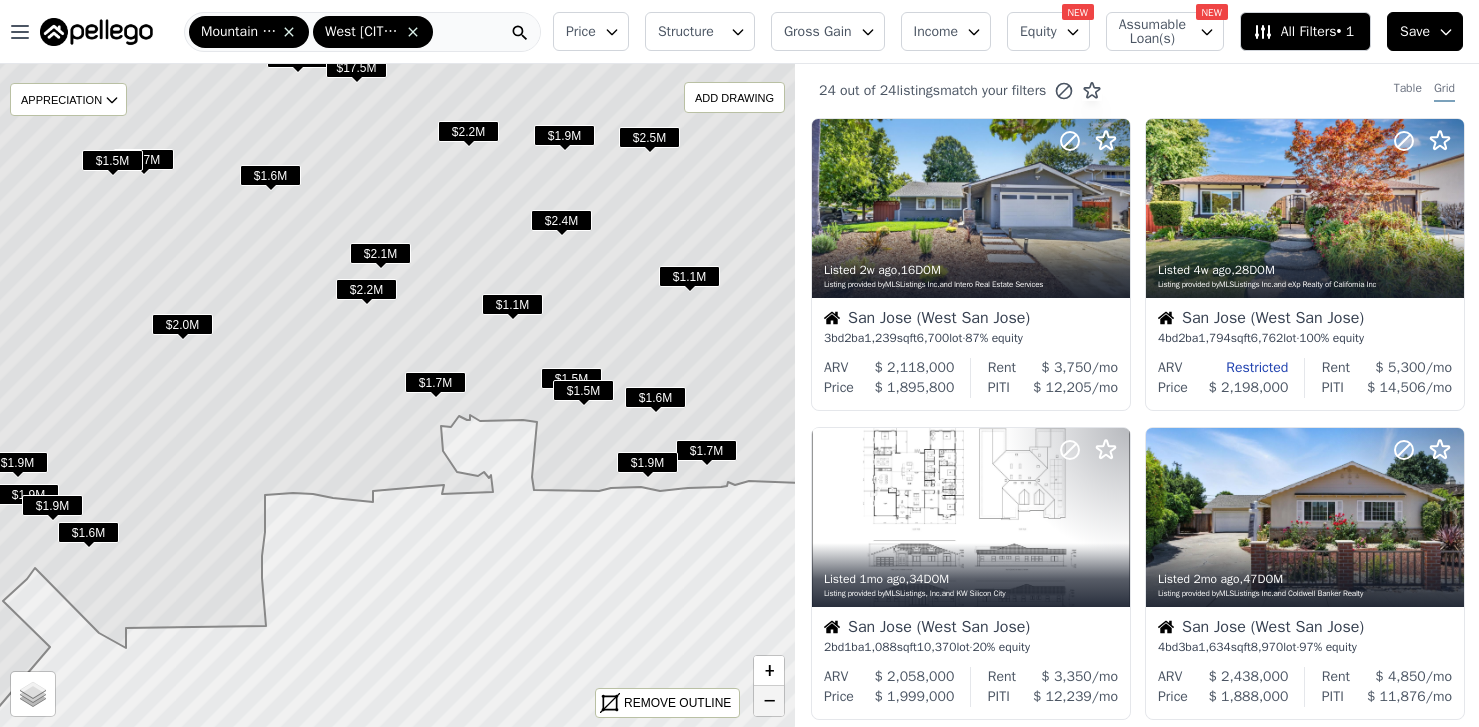 click on "−" at bounding box center [769, 701] 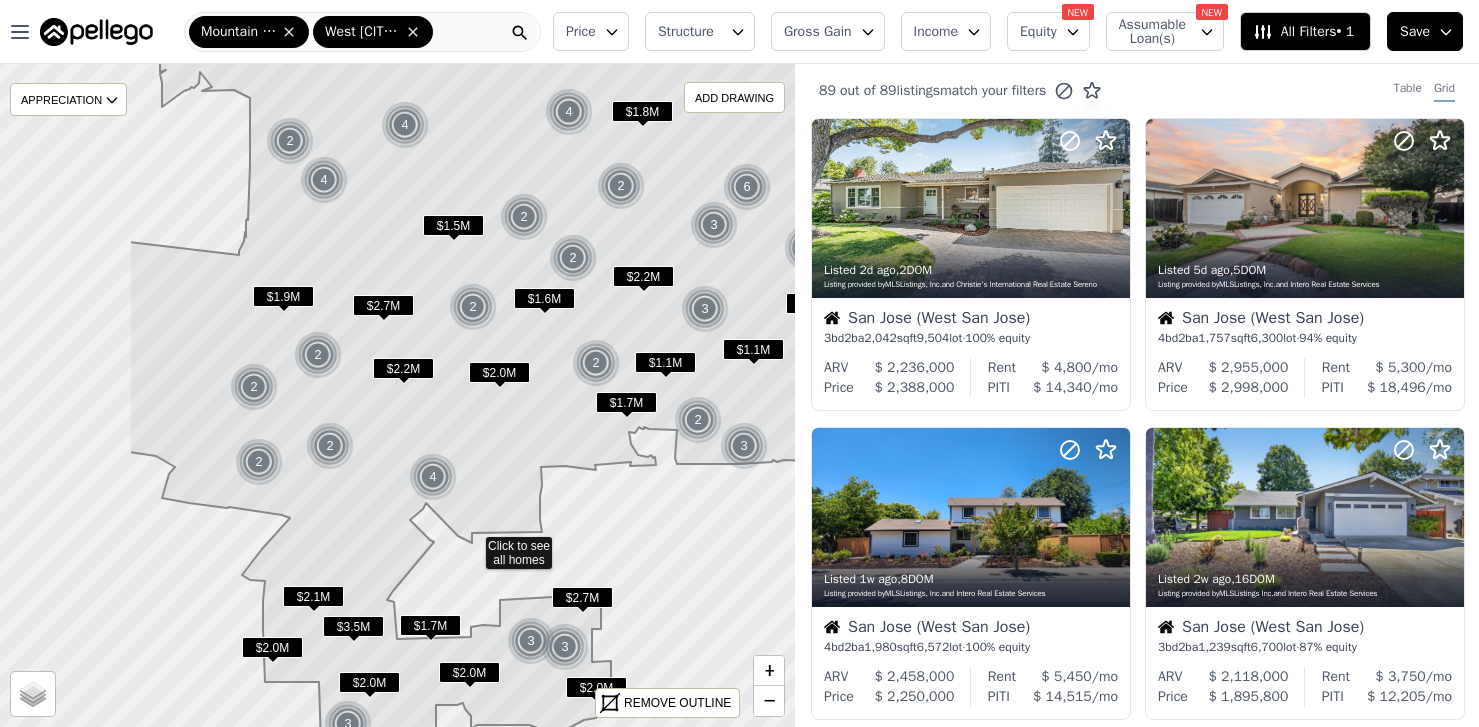 drag, startPoint x: 262, startPoint y: 523, endPoint x: 472, endPoint y: 544, distance: 211.0474 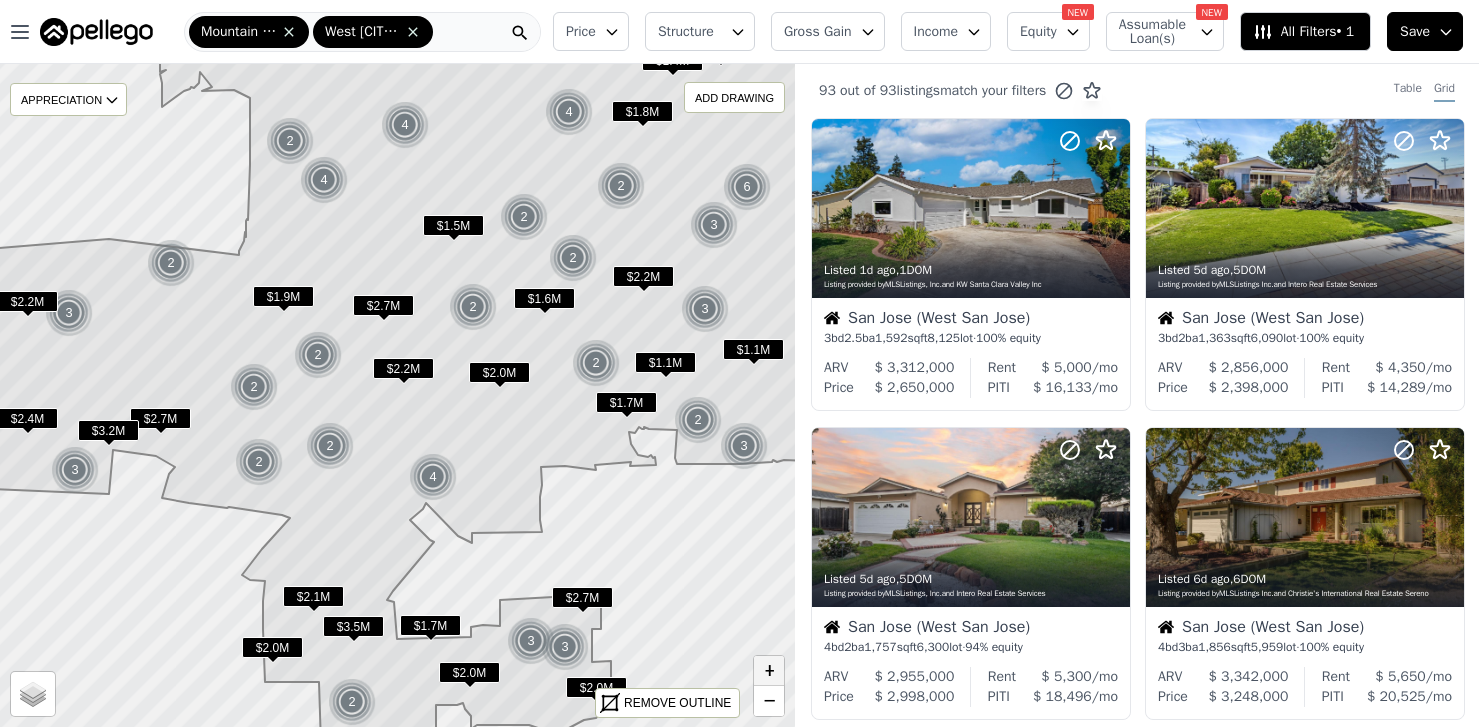 click on "+" at bounding box center (769, 671) 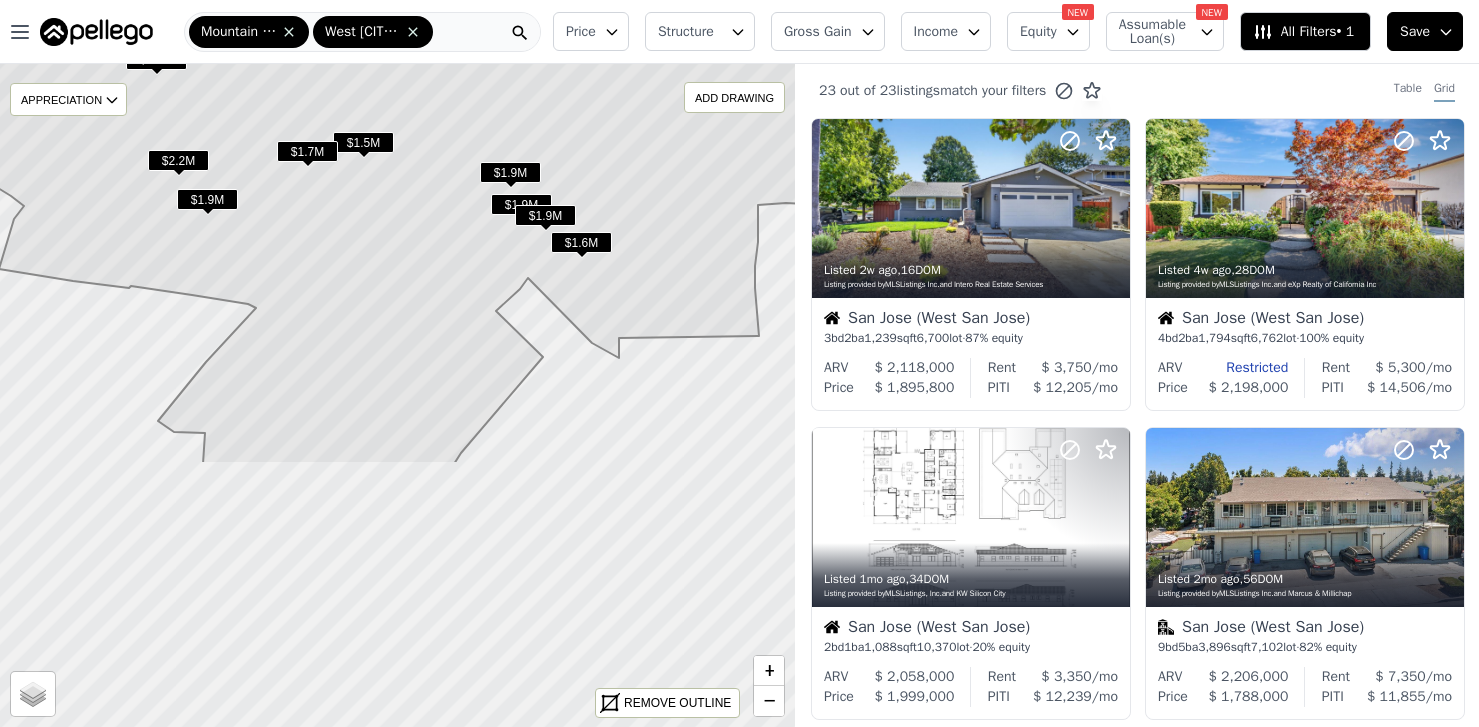 drag, startPoint x: 611, startPoint y: 499, endPoint x: 684, endPoint y: 167, distance: 339.93088 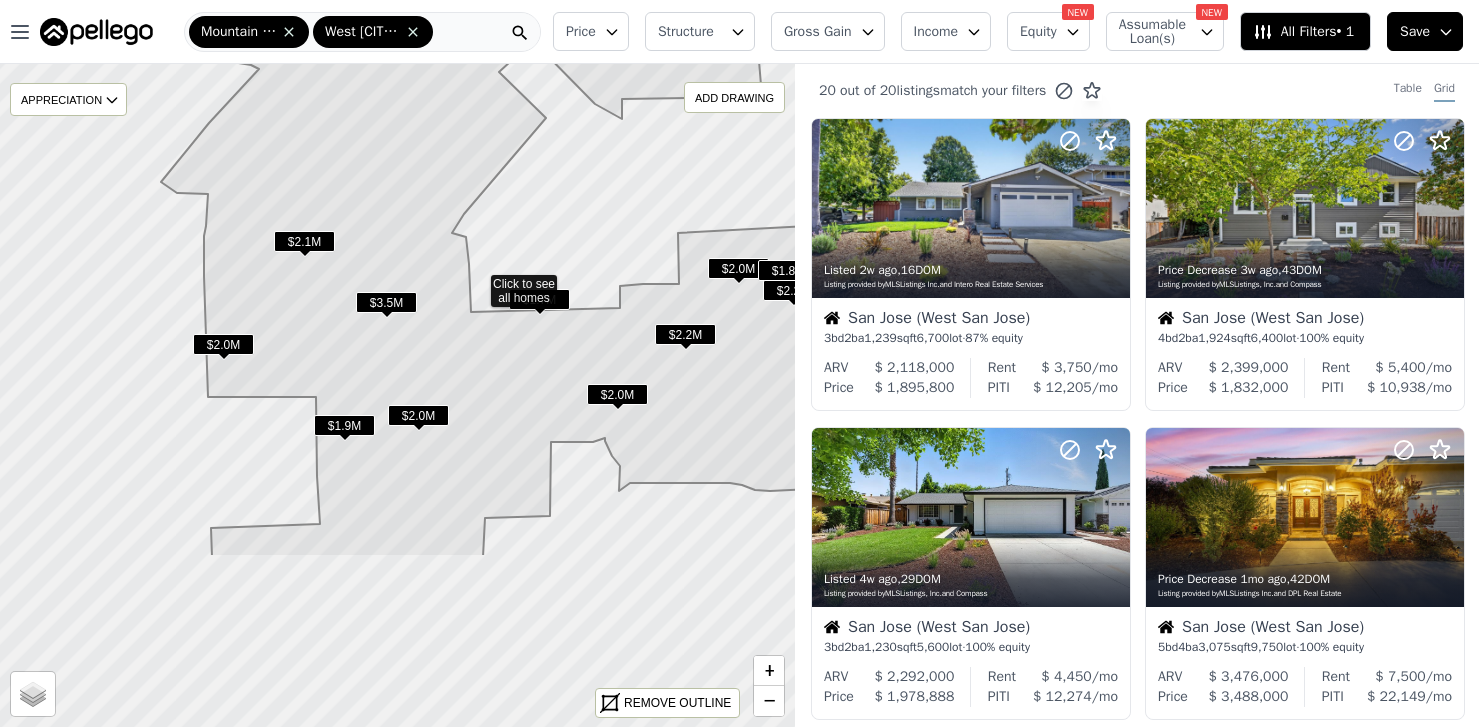 drag, startPoint x: 474, startPoint y: 522, endPoint x: 477, endPoint y: 283, distance: 239.01883 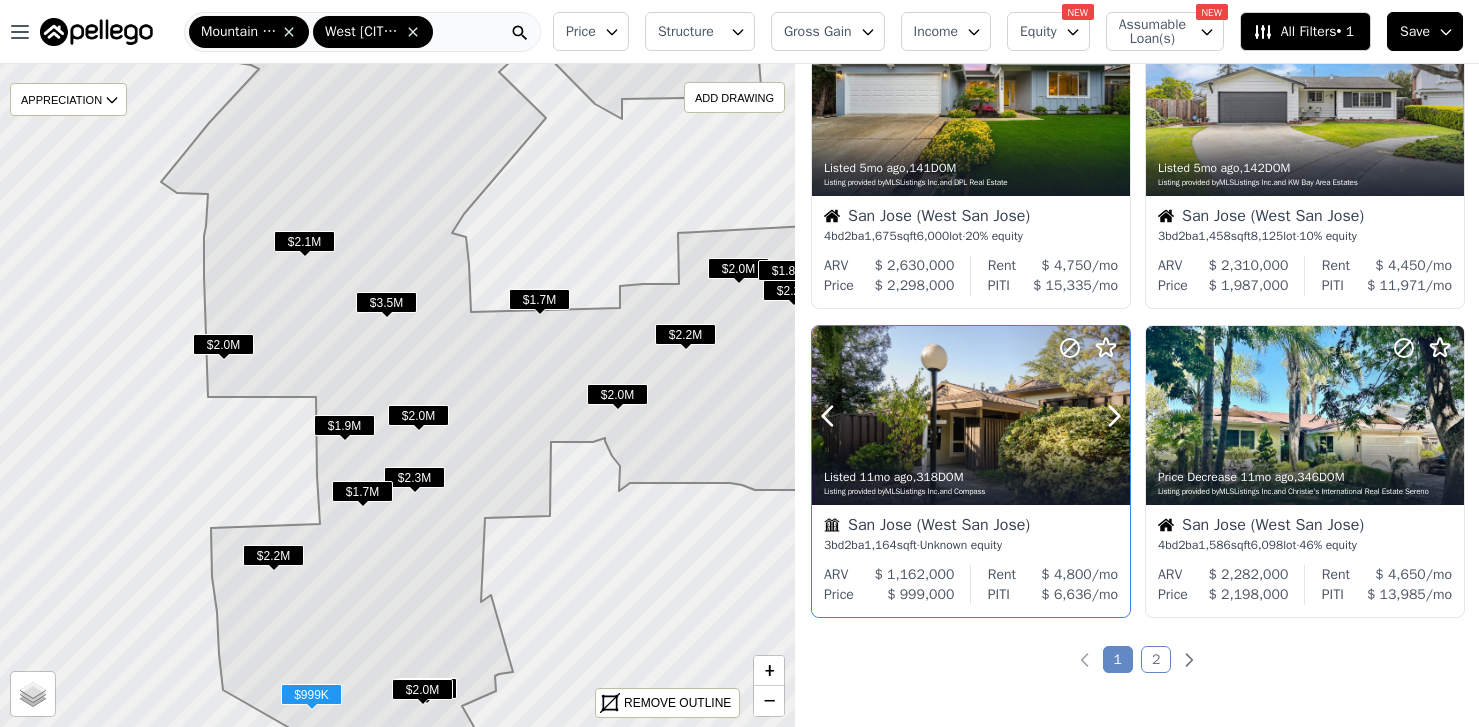 scroll, scrollTop: 1338, scrollLeft: 0, axis: vertical 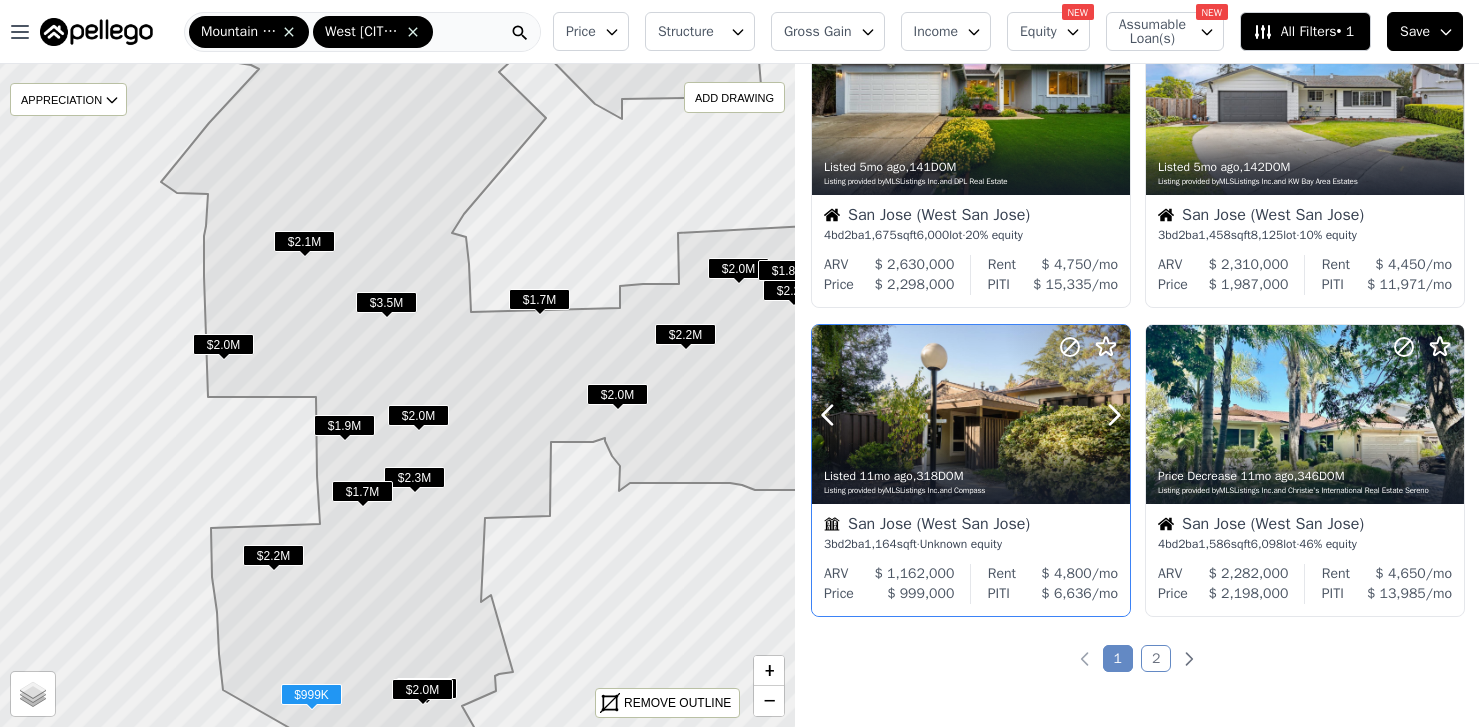 click at bounding box center (971, 414) 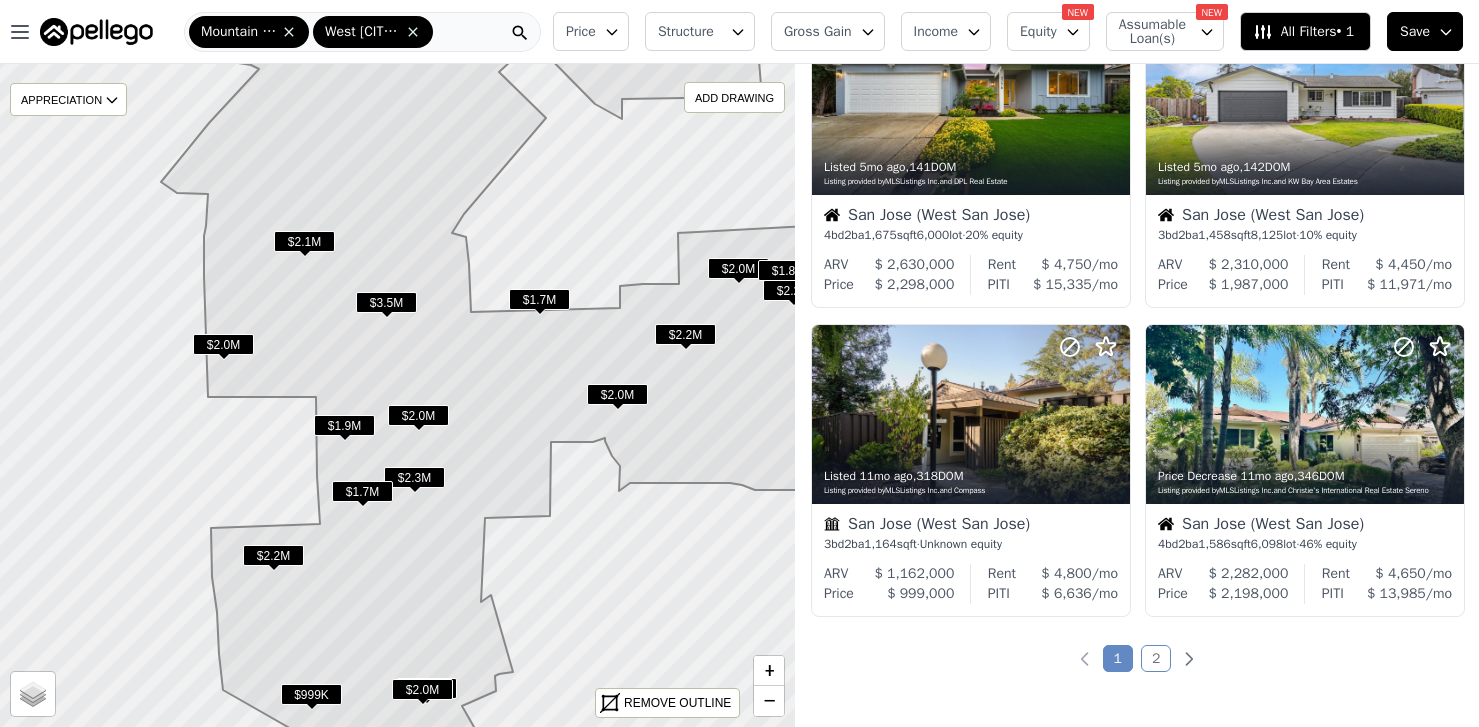 click on "2" at bounding box center (1156, 658) 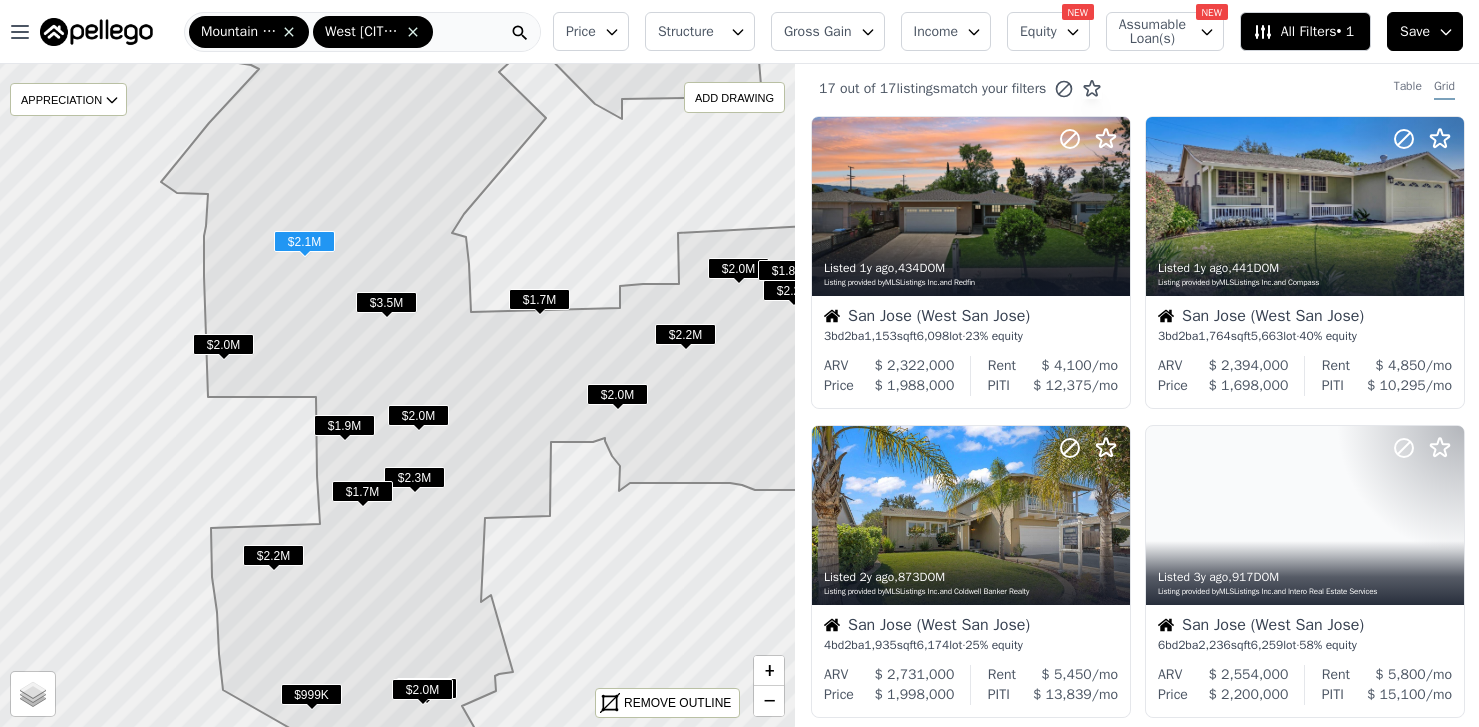 scroll, scrollTop: 0, scrollLeft: 0, axis: both 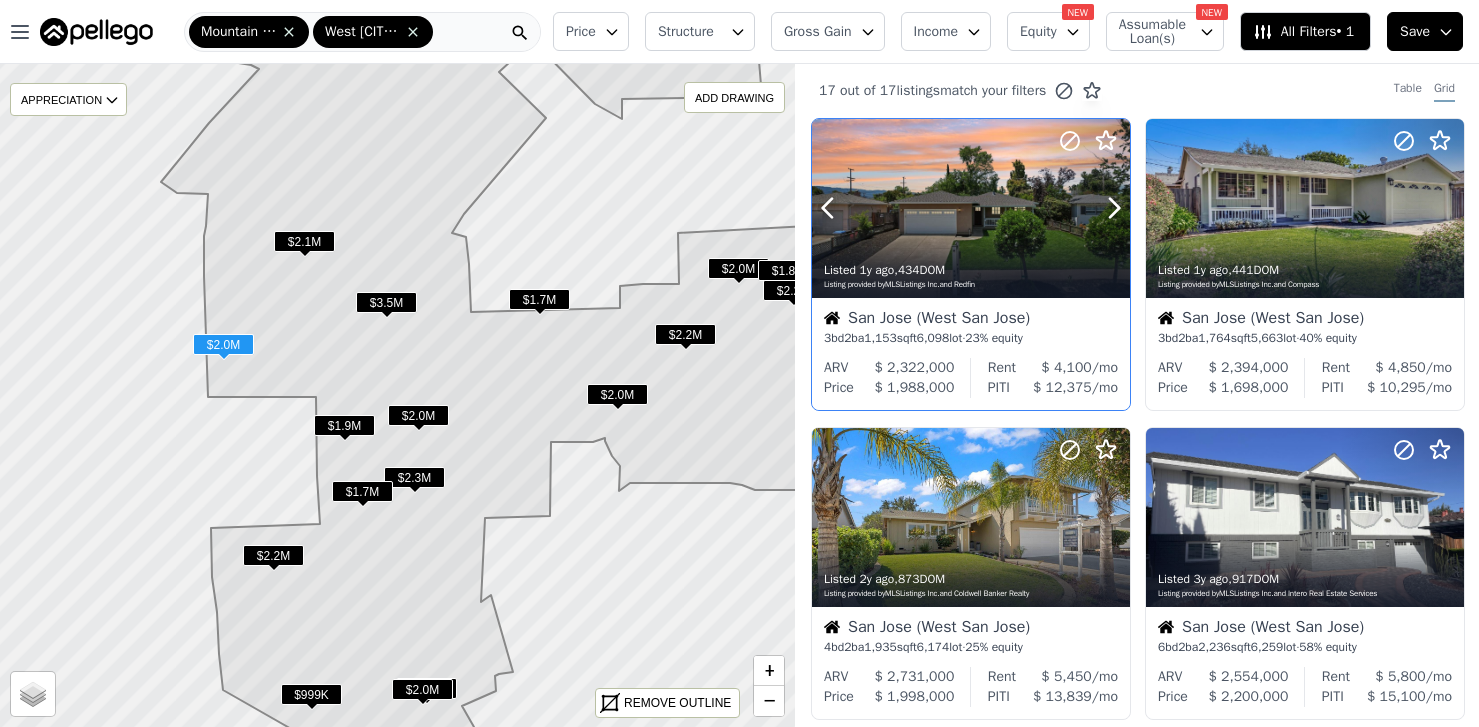 click at bounding box center (971, 208) 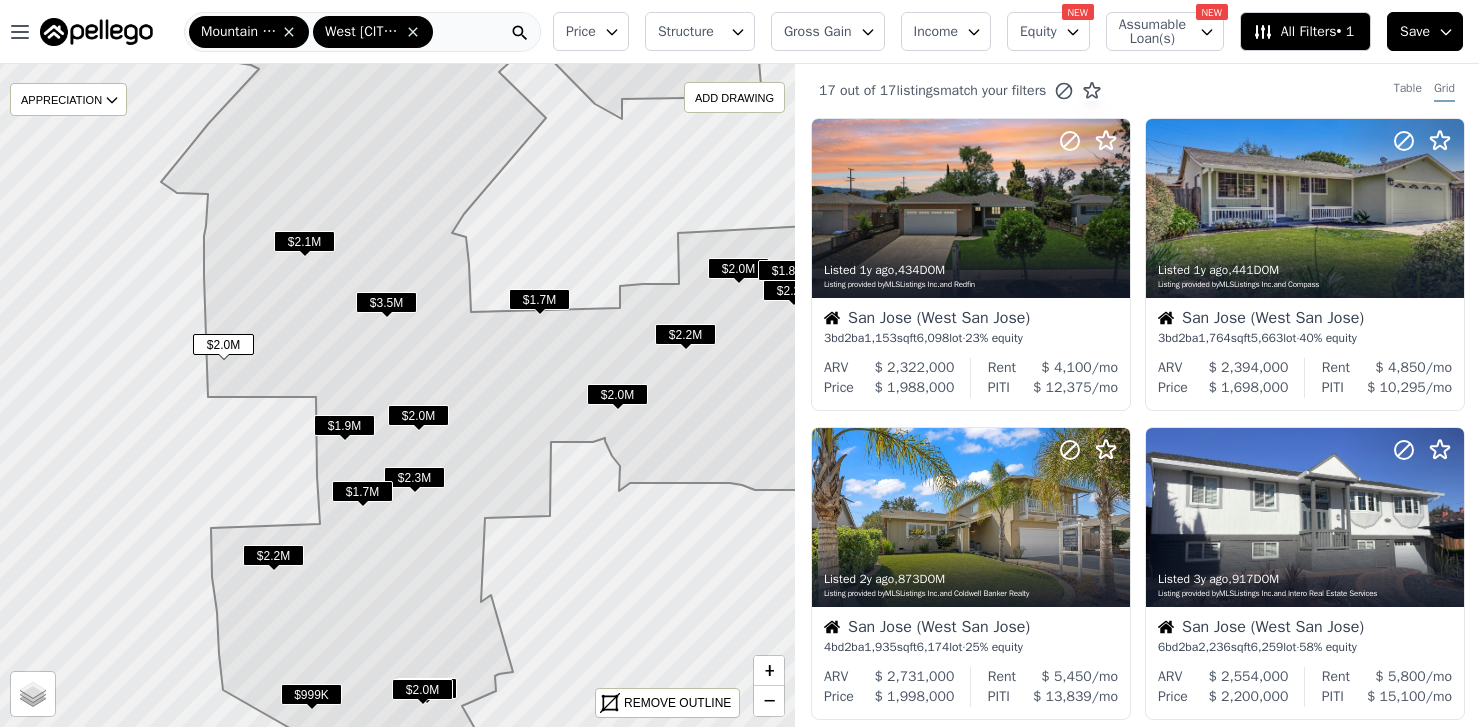 click on "$1.7M" at bounding box center [539, 299] 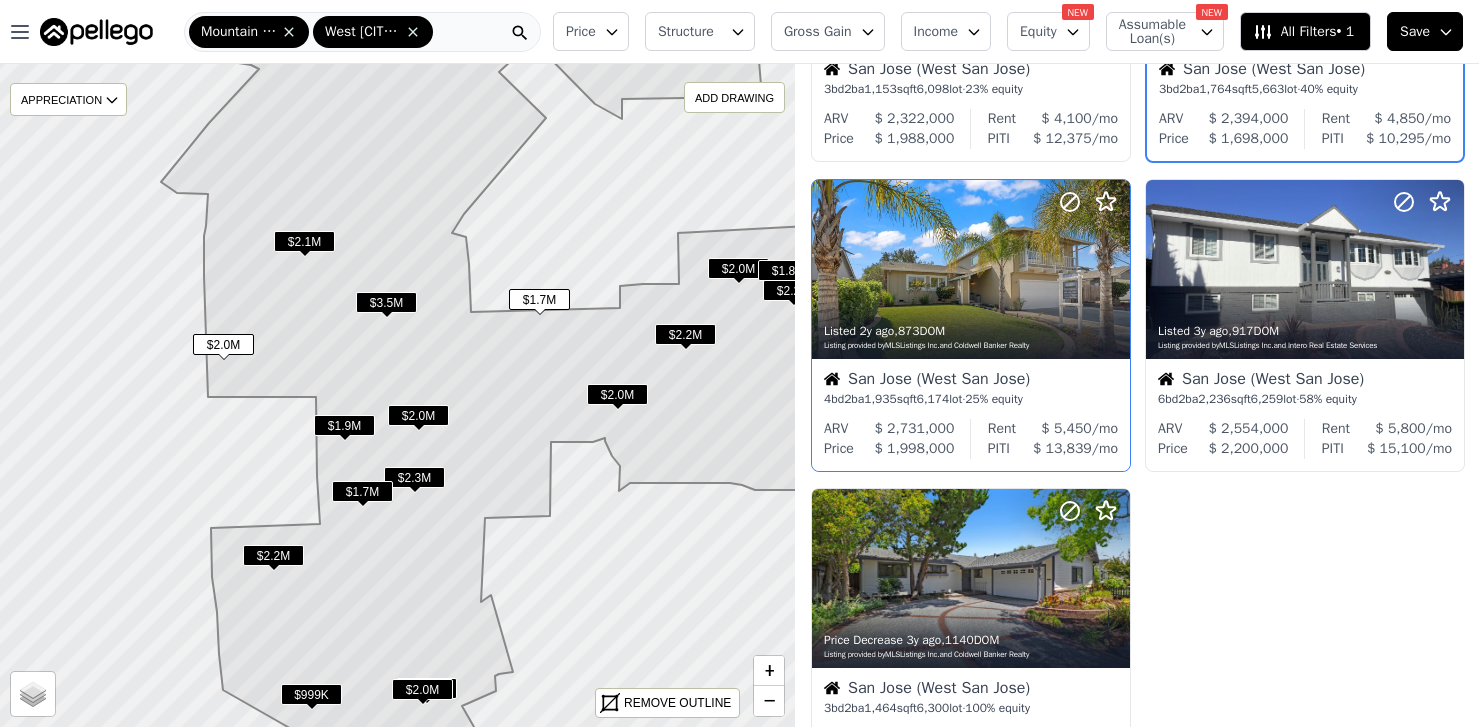 scroll, scrollTop: 0, scrollLeft: 0, axis: both 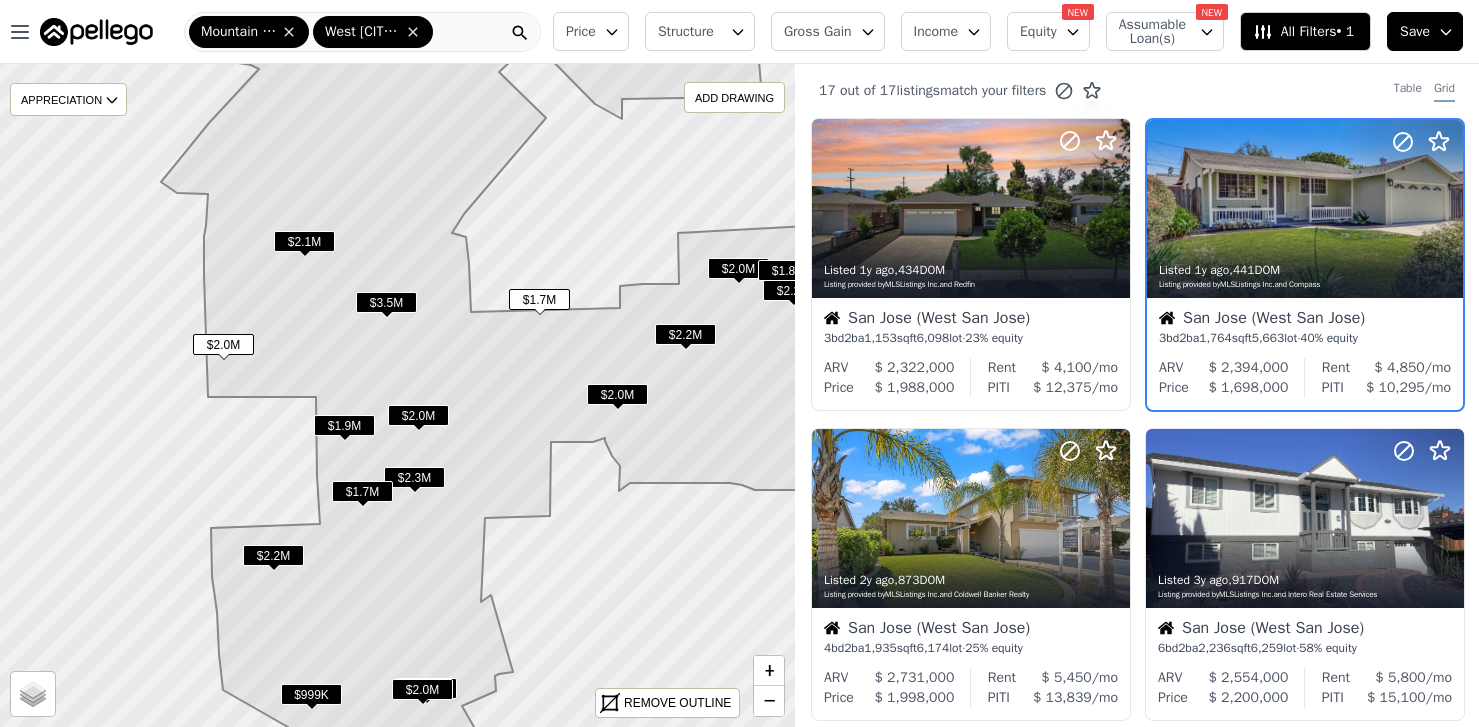 click on "$1.7M" at bounding box center [539, 299] 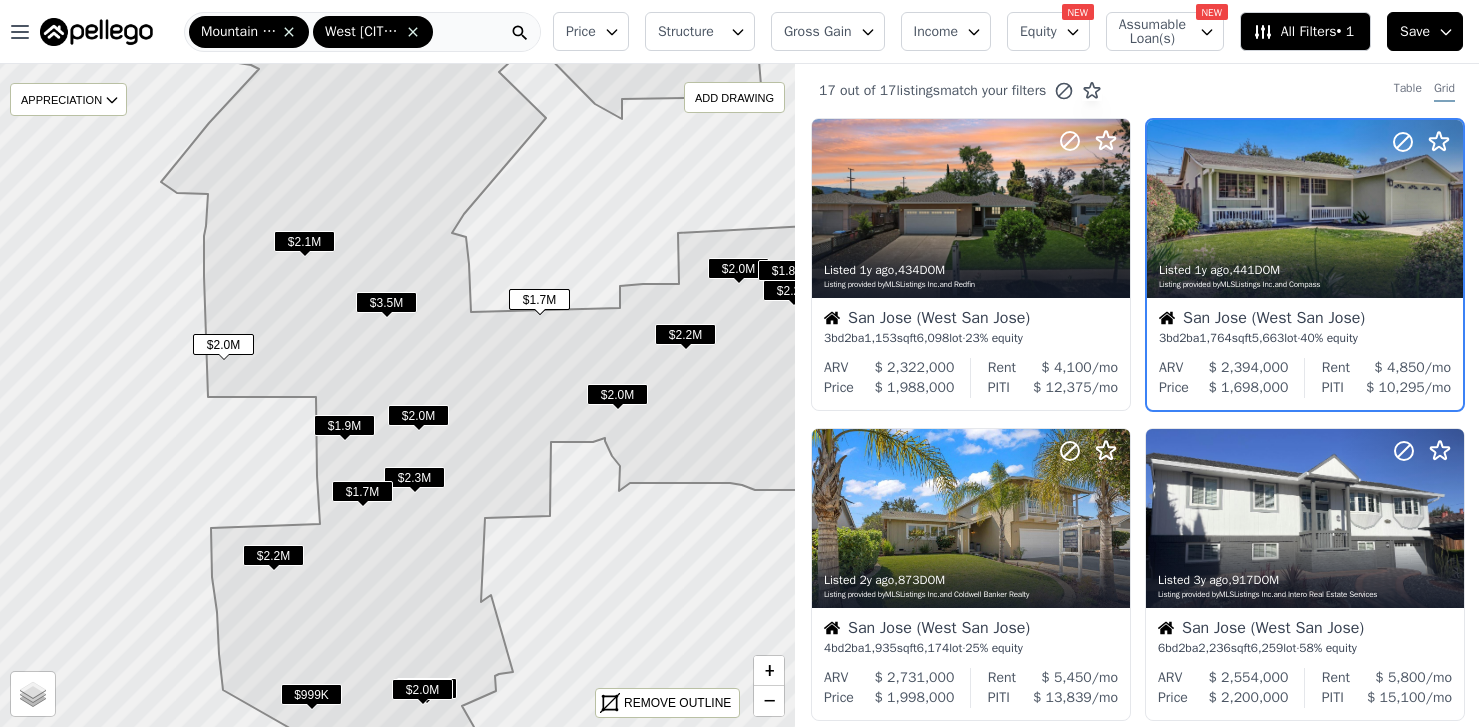 click on "$3.5M" at bounding box center [386, 302] 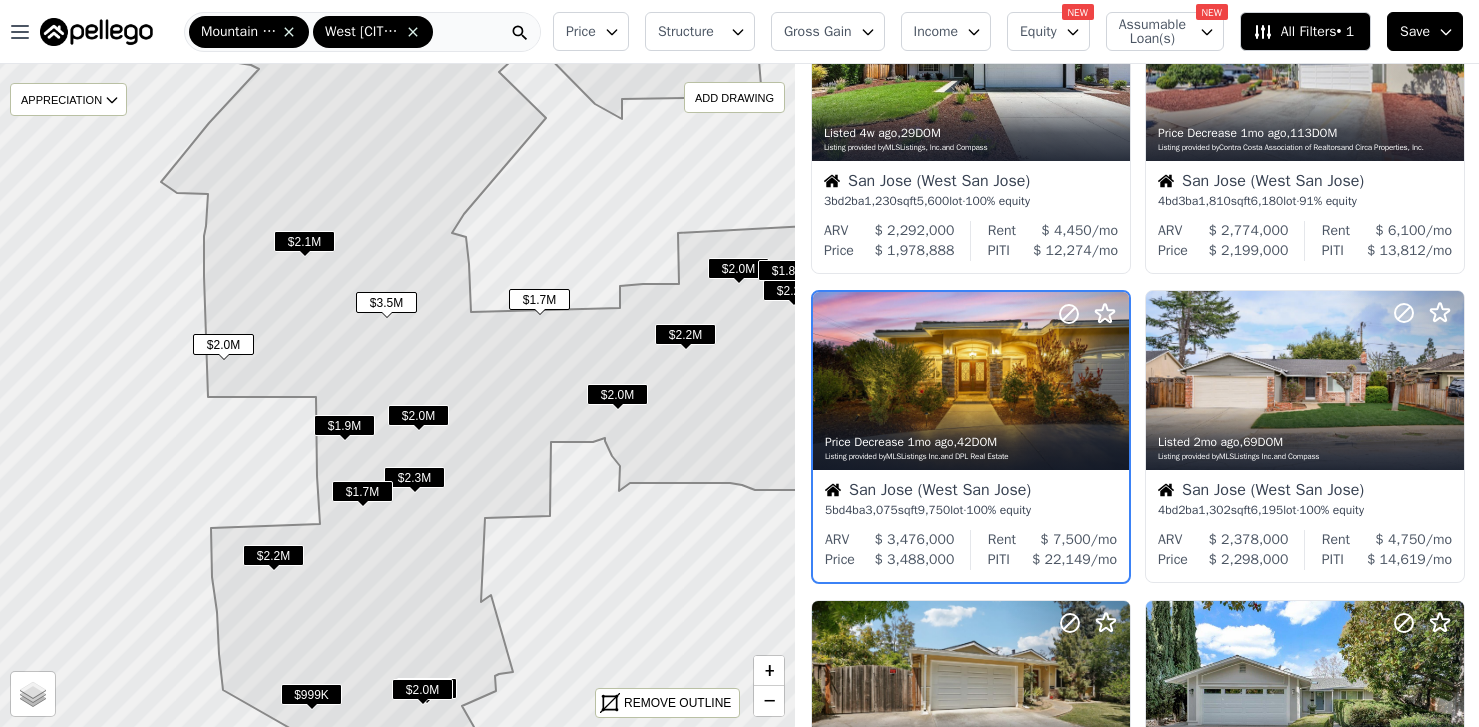 scroll, scrollTop: 455, scrollLeft: 0, axis: vertical 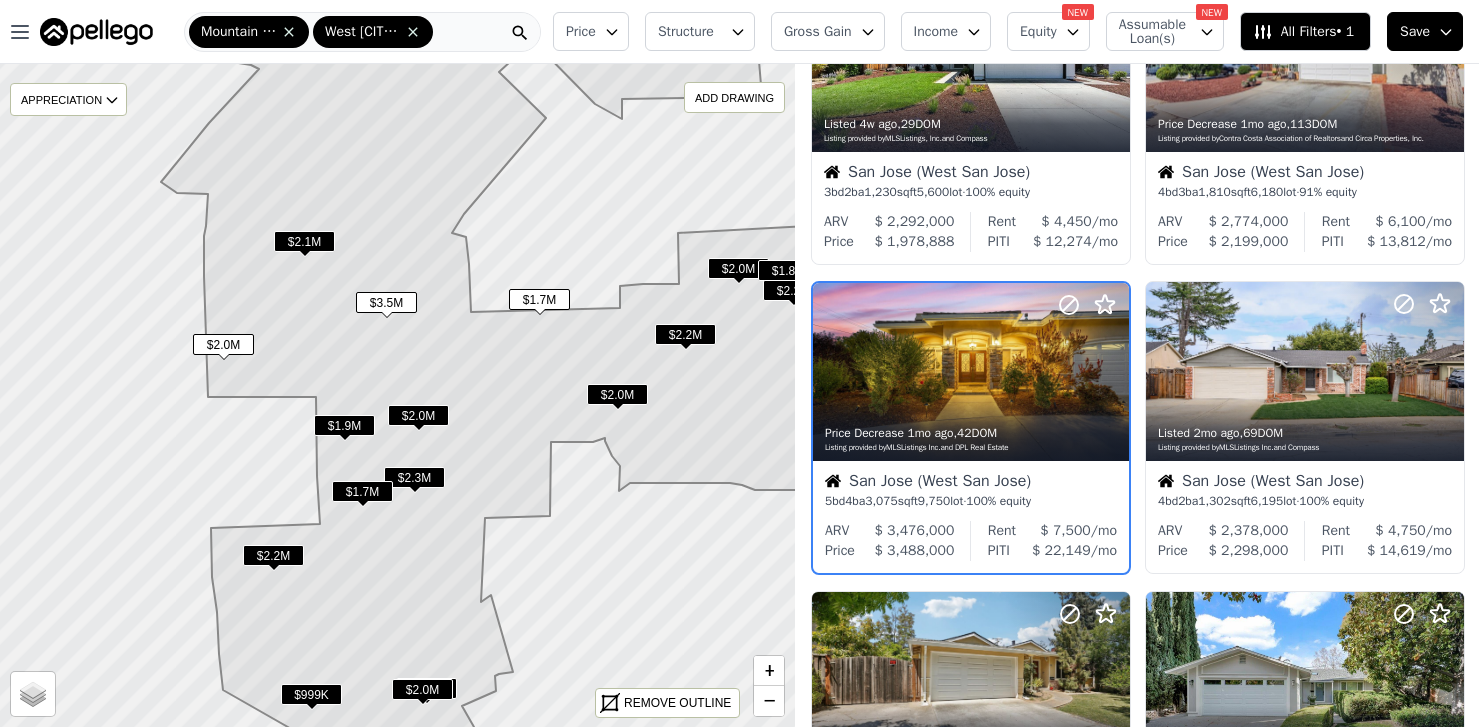 click on "$1.7M" at bounding box center [539, 299] 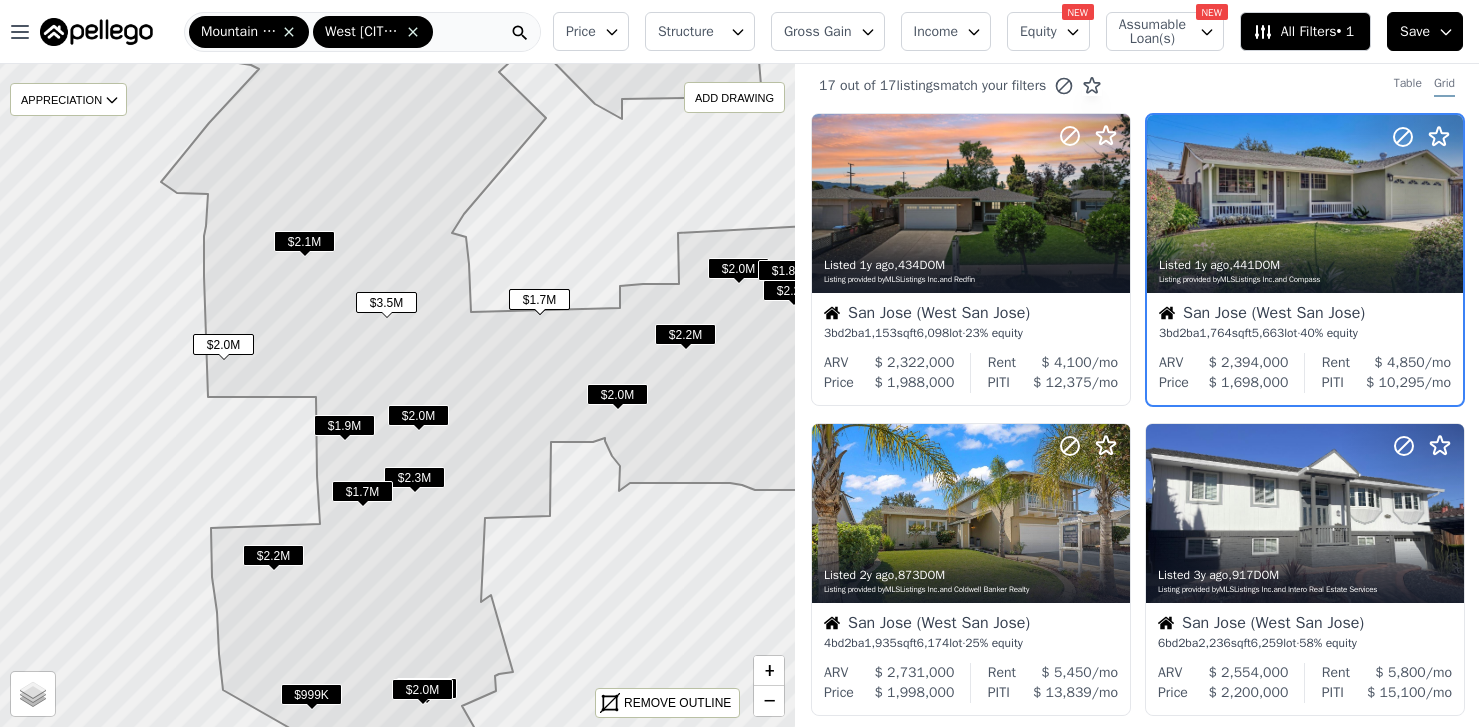 scroll, scrollTop: 0, scrollLeft: 0, axis: both 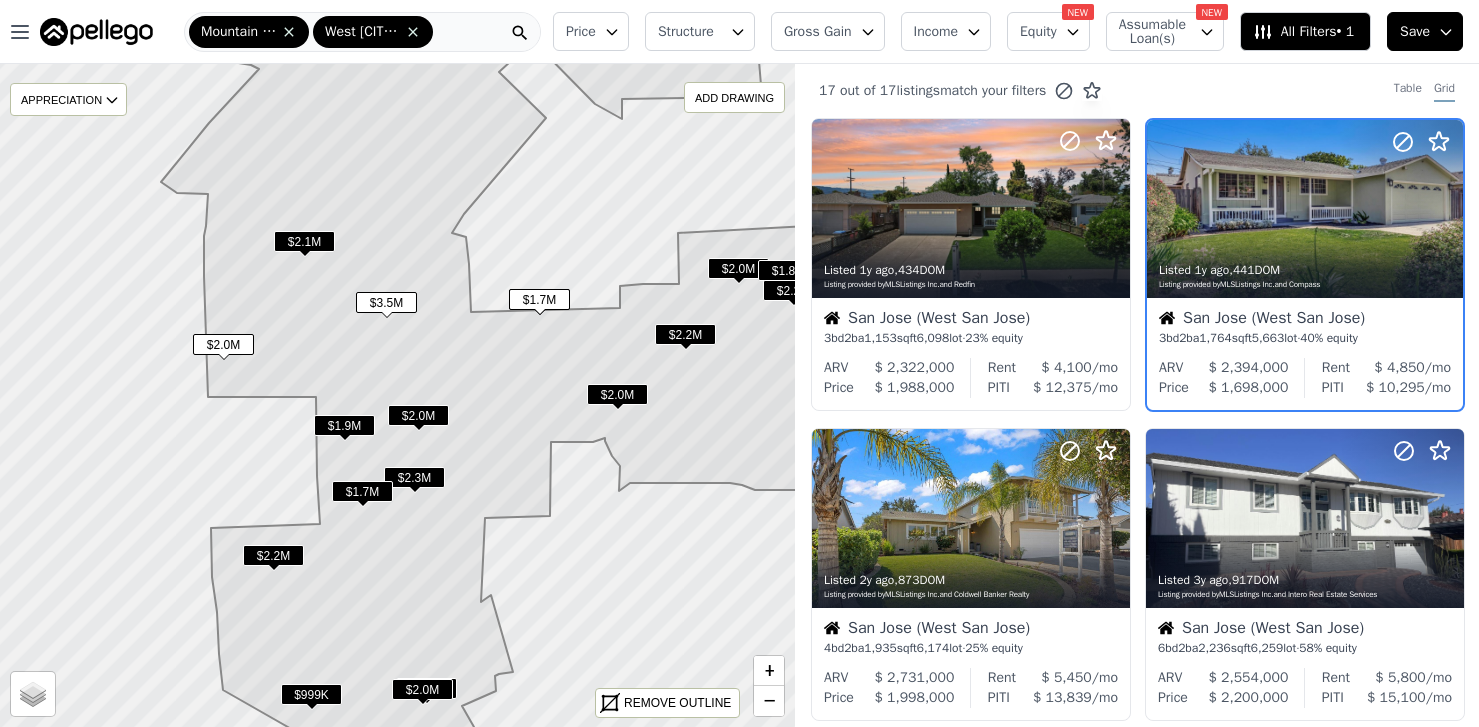click on "$1.7M" at bounding box center [362, 491] 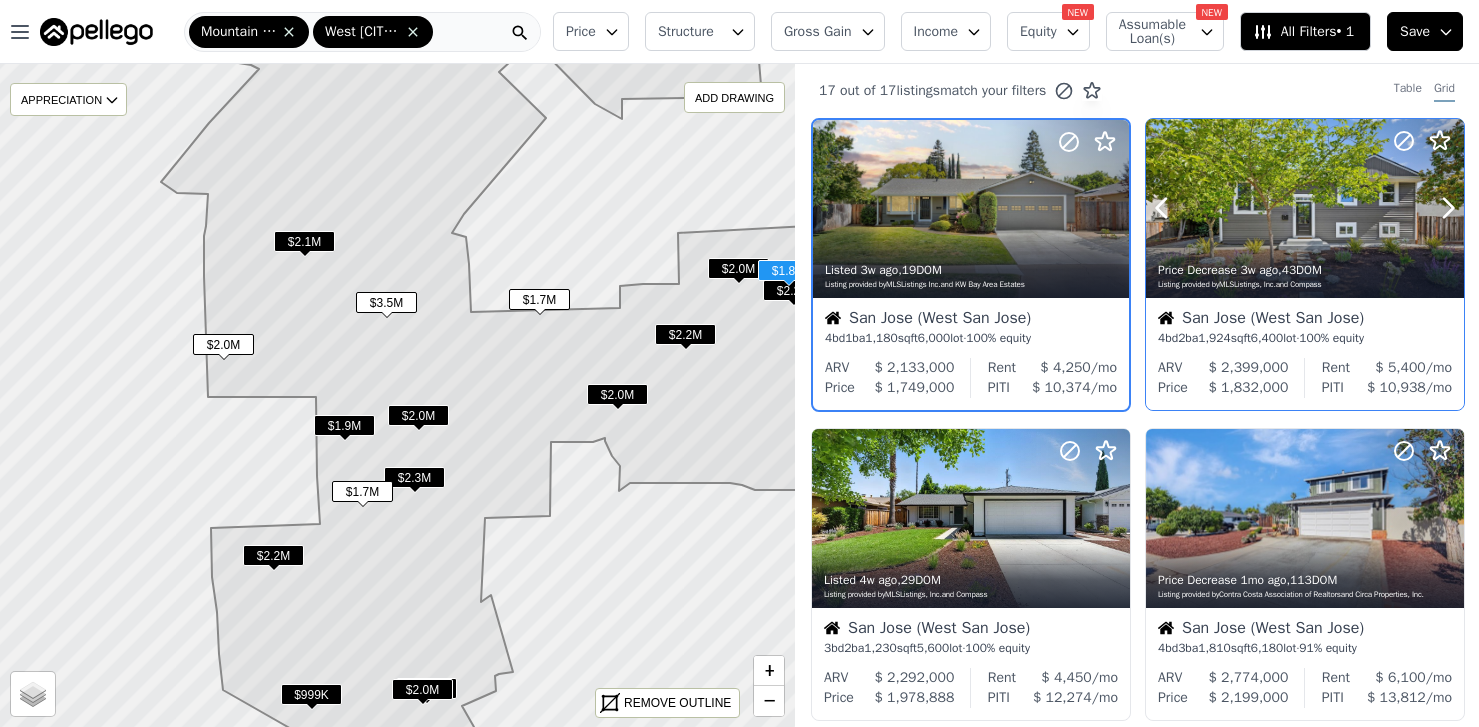 click at bounding box center [1305, 208] 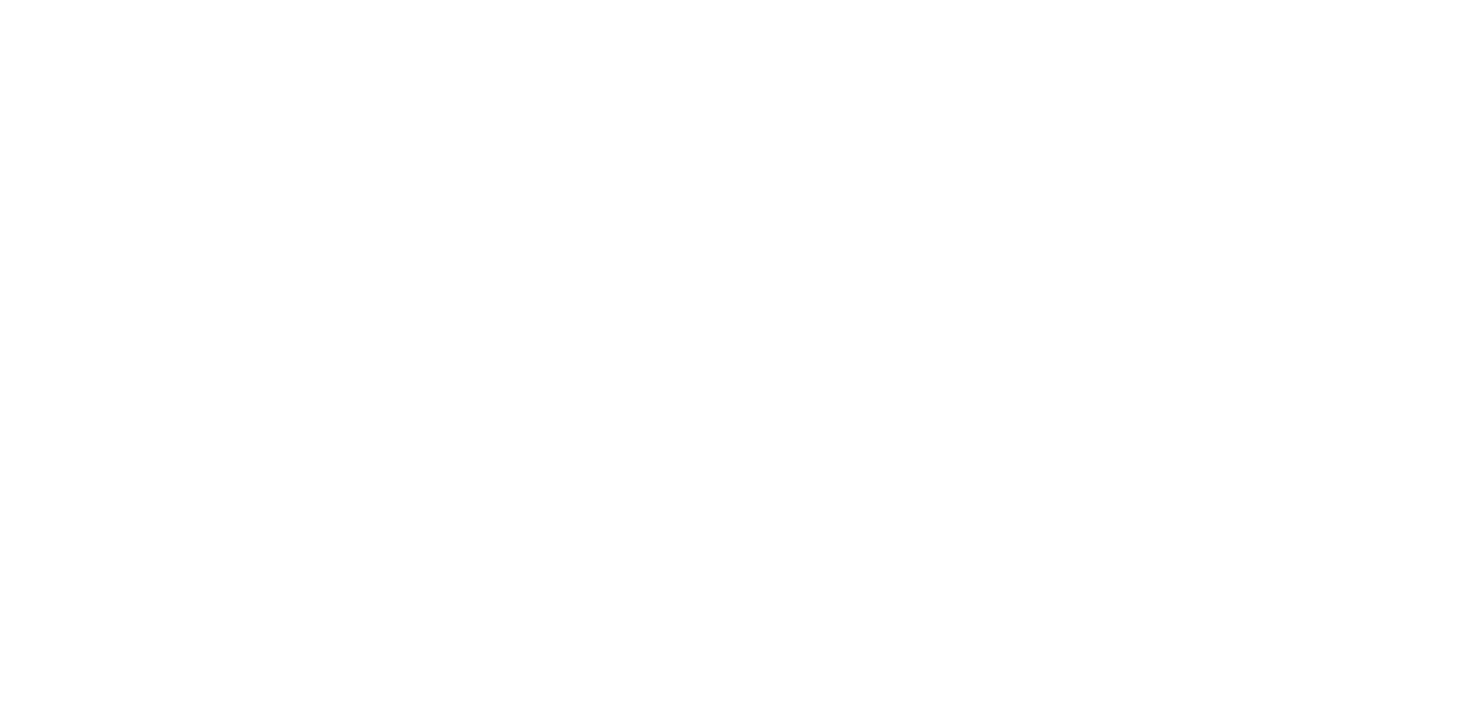 scroll, scrollTop: 0, scrollLeft: 0, axis: both 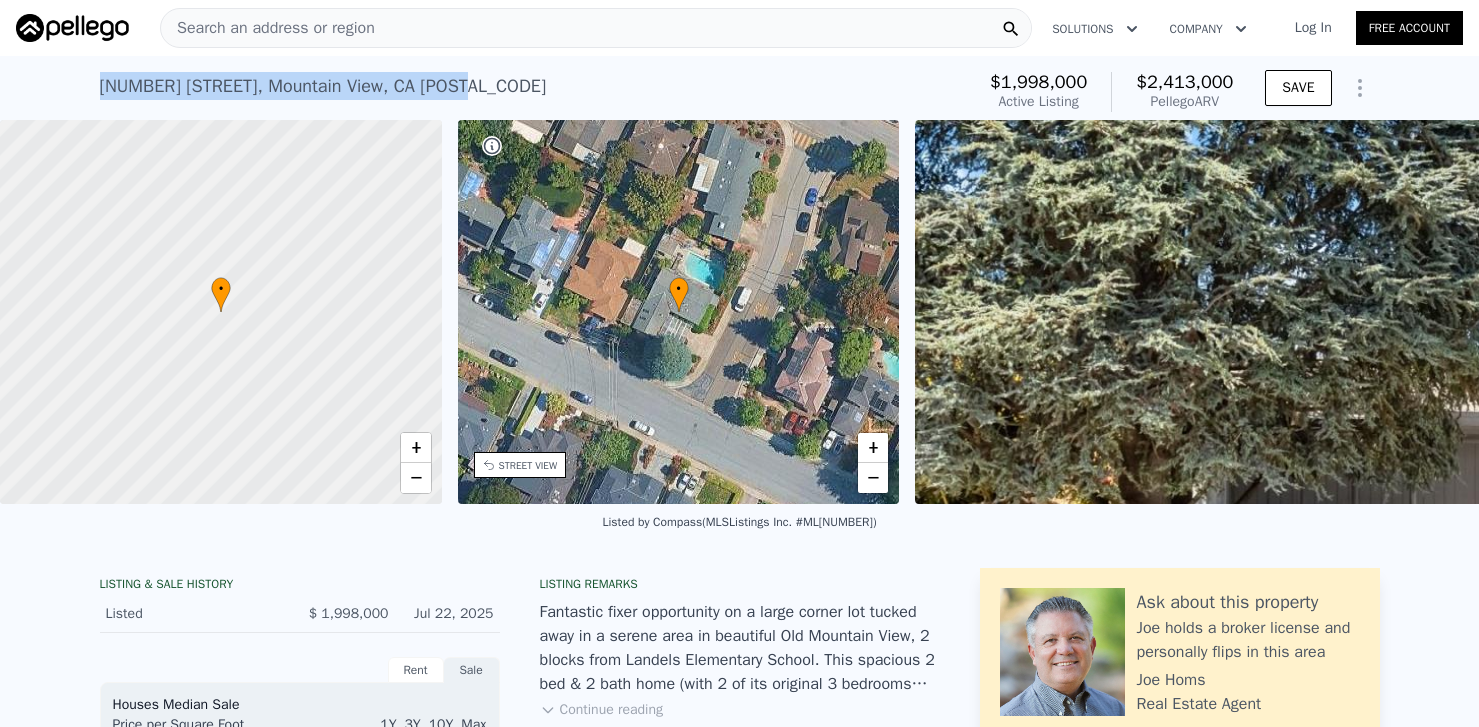 drag, startPoint x: 103, startPoint y: 81, endPoint x: 482, endPoint y: 88, distance: 379.06464 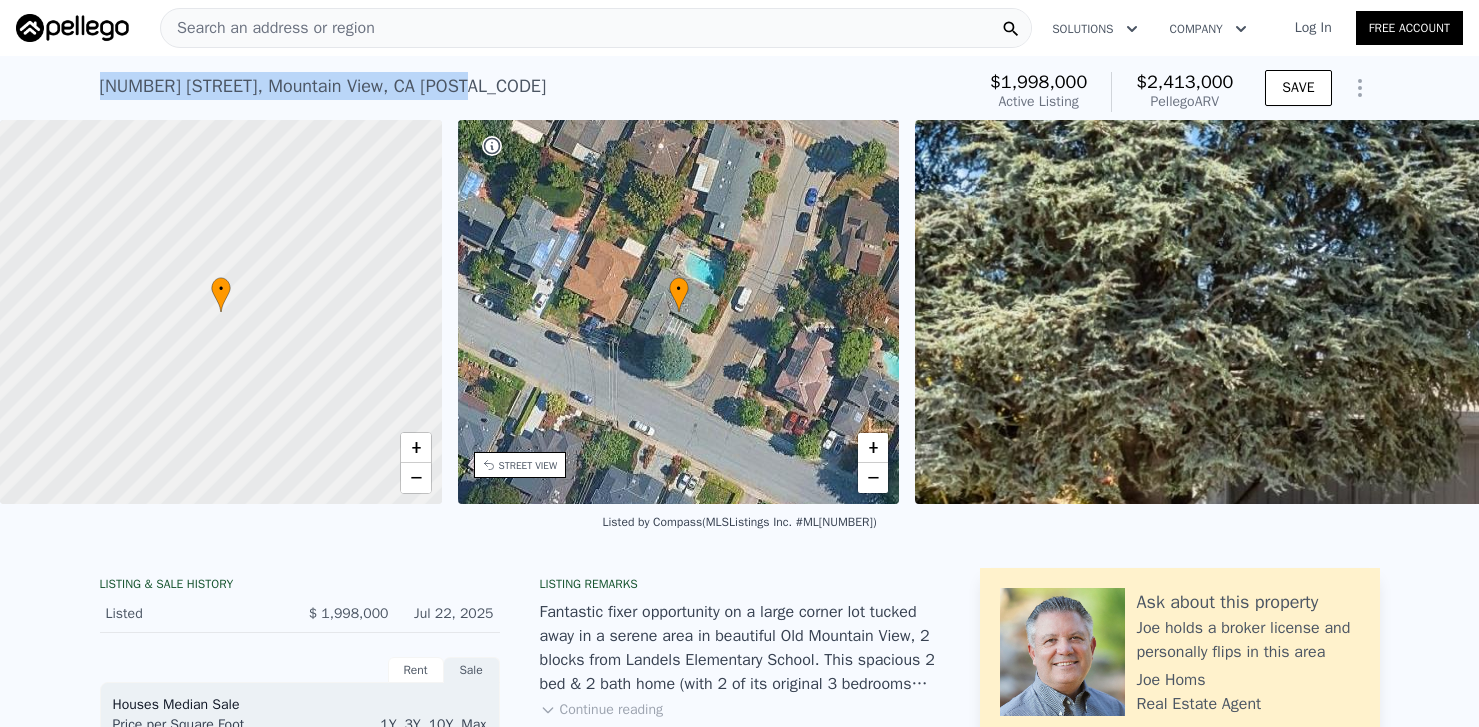 copy on "100 Eldora Dr ,   Mountain View ,   CA   94041" 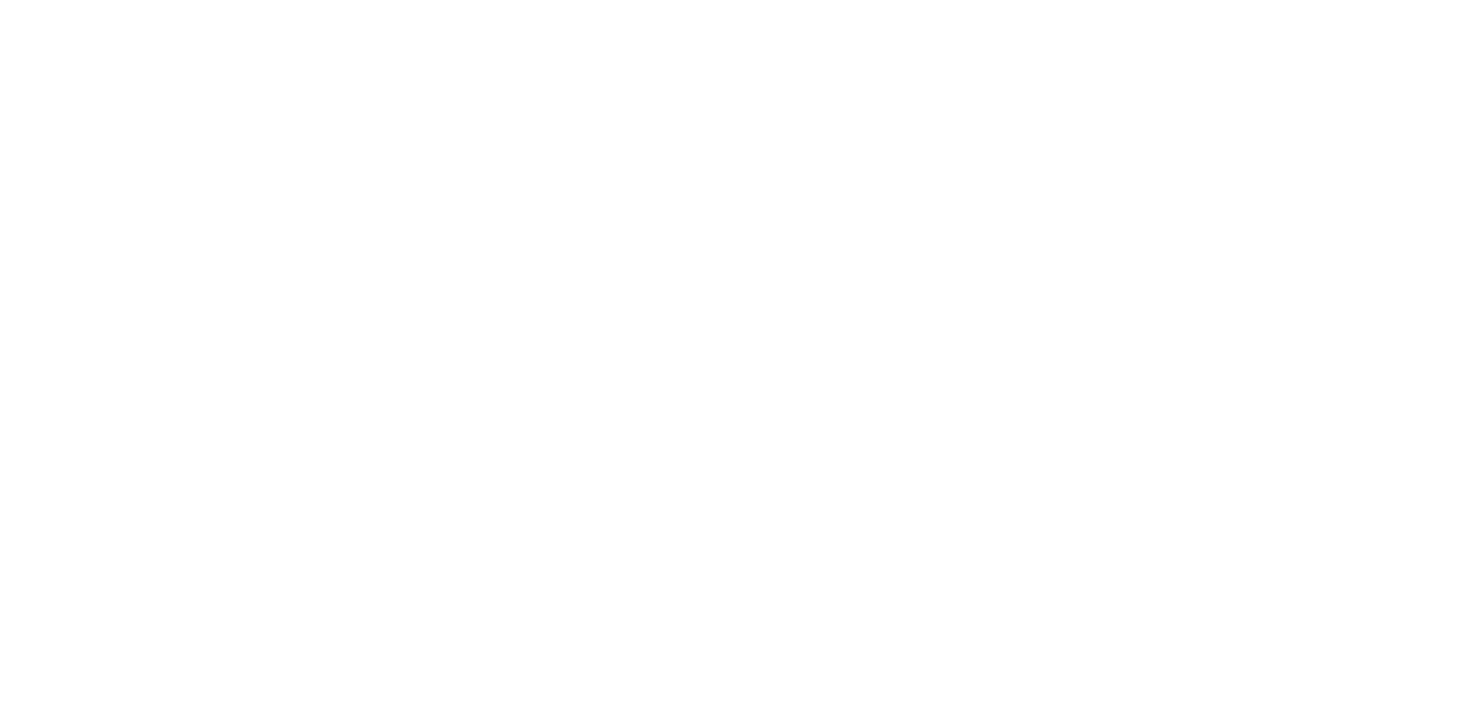 scroll, scrollTop: 0, scrollLeft: 0, axis: both 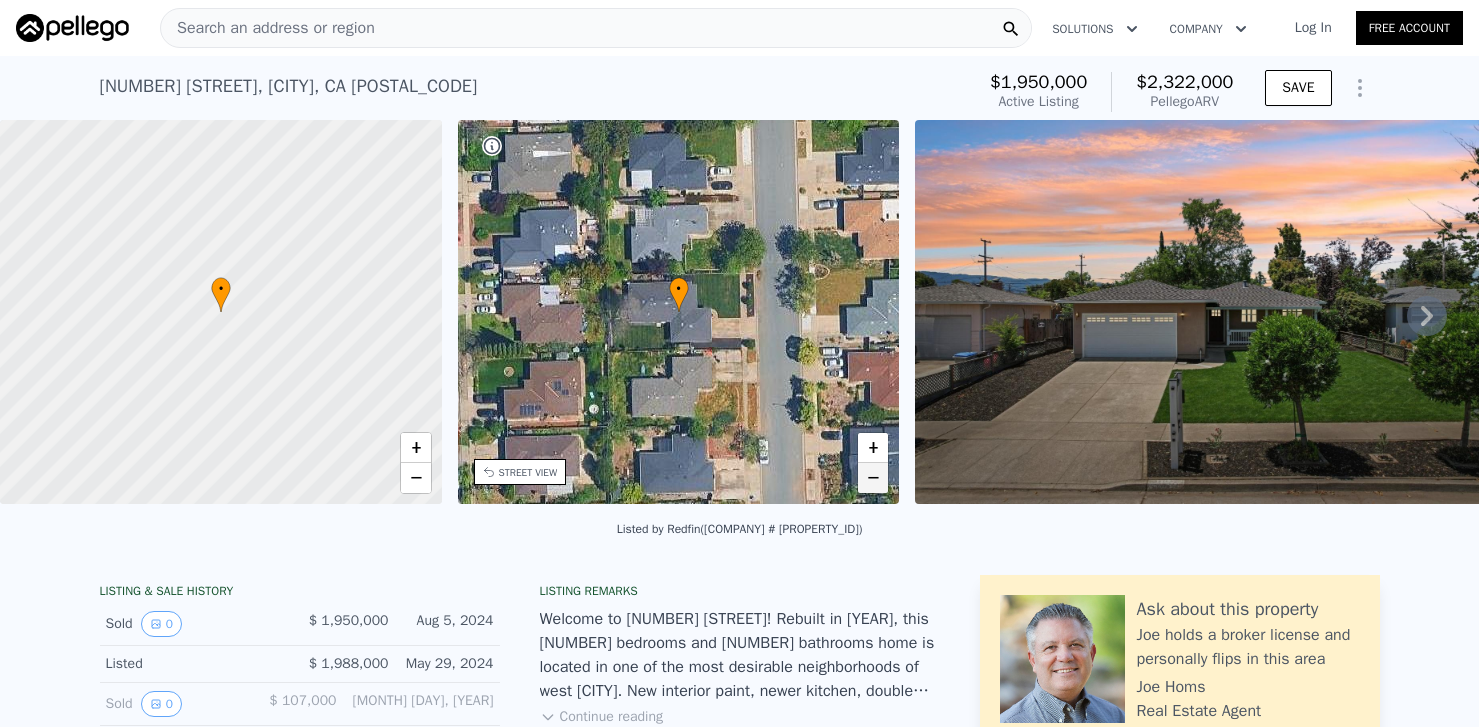 click on "−" at bounding box center (873, 478) 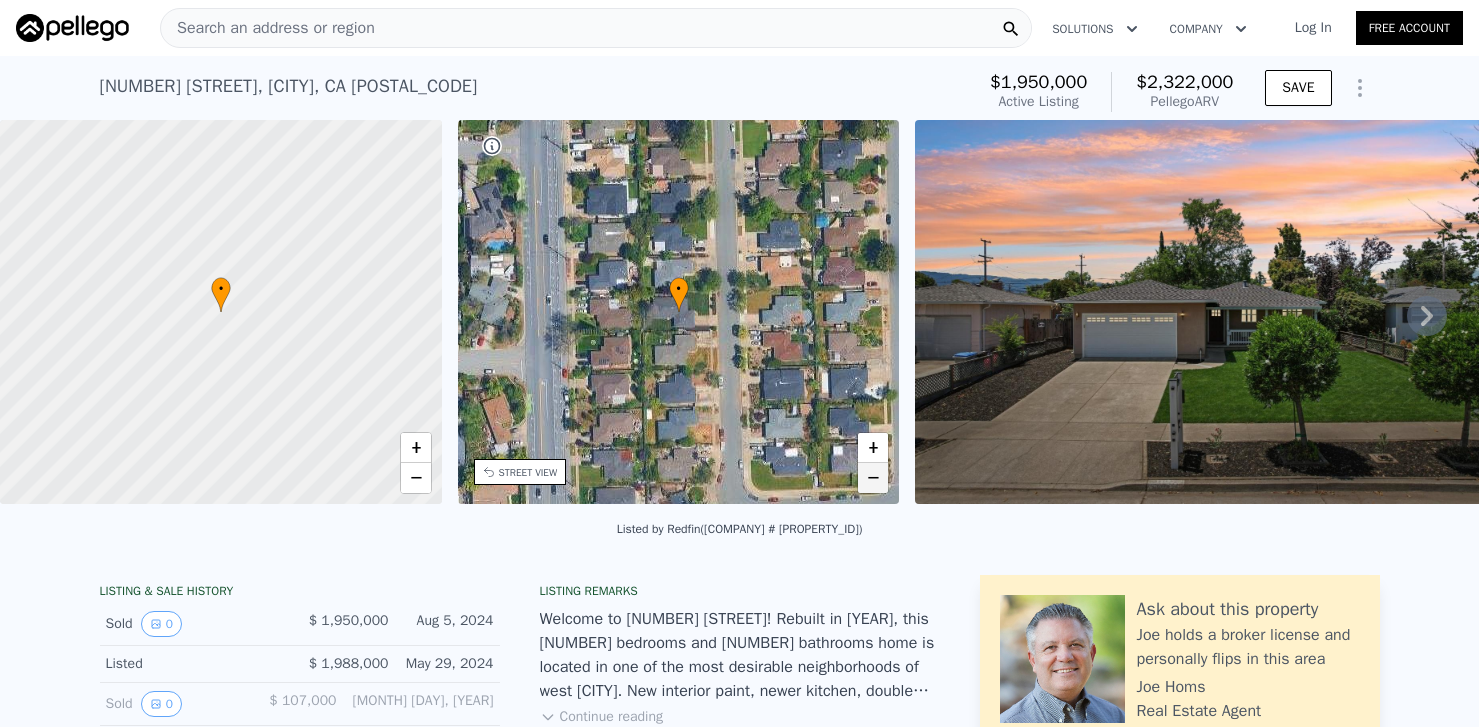 click on "−" at bounding box center (873, 478) 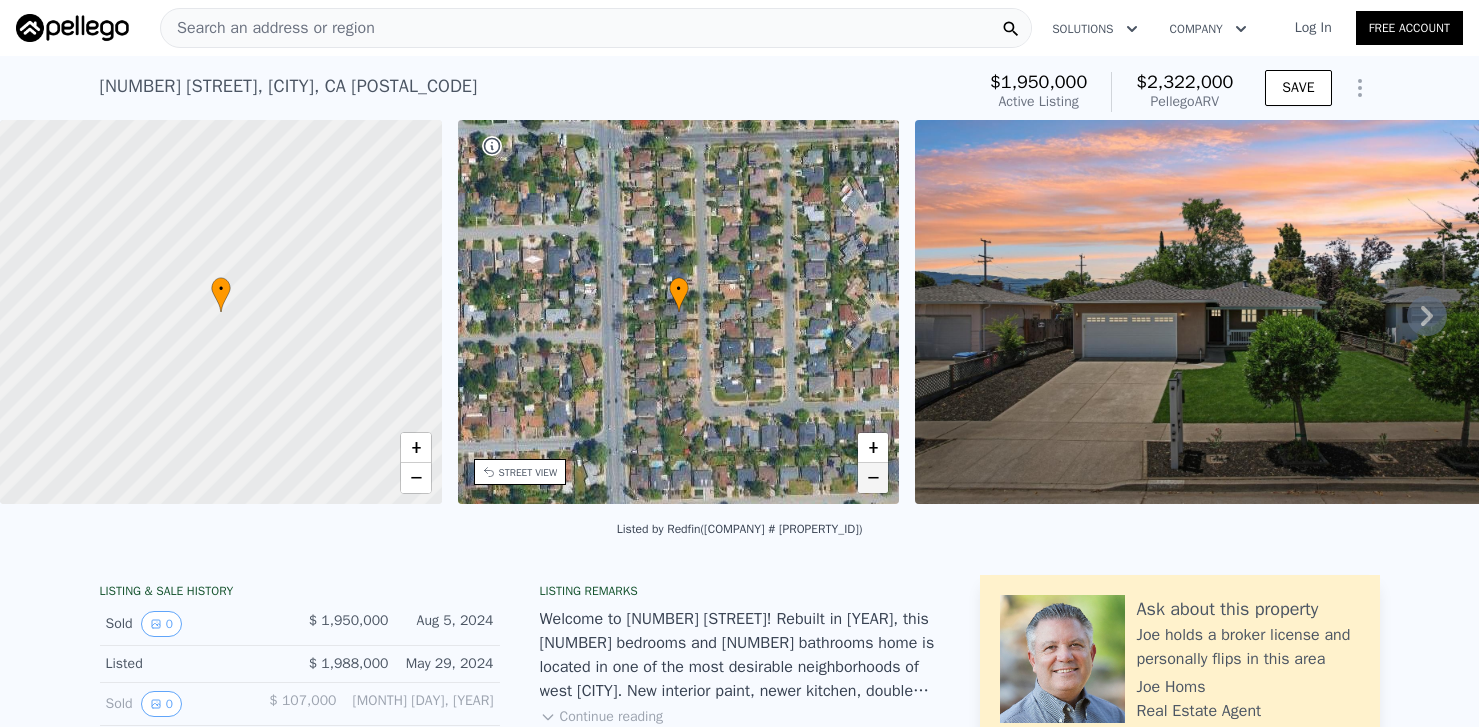click on "−" at bounding box center [873, 478] 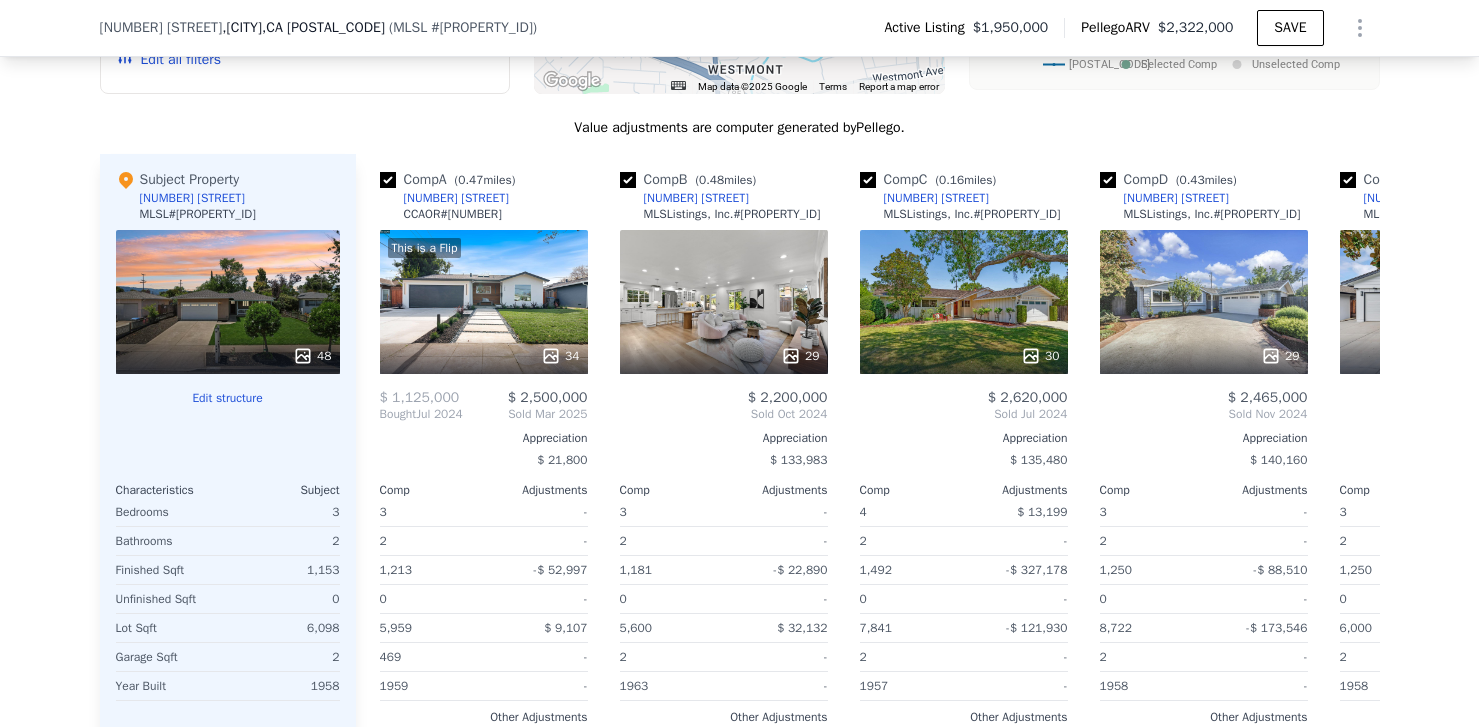 scroll, scrollTop: 2157, scrollLeft: 0, axis: vertical 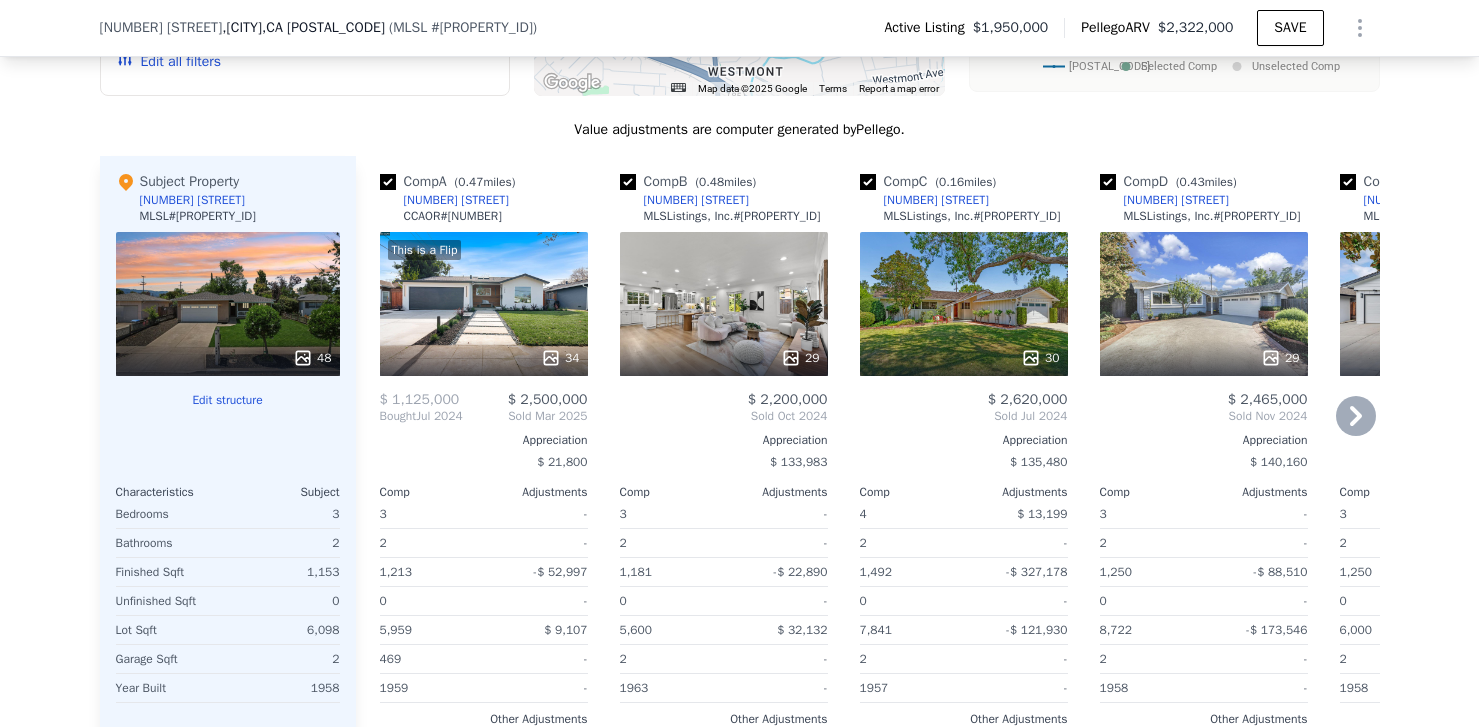 click 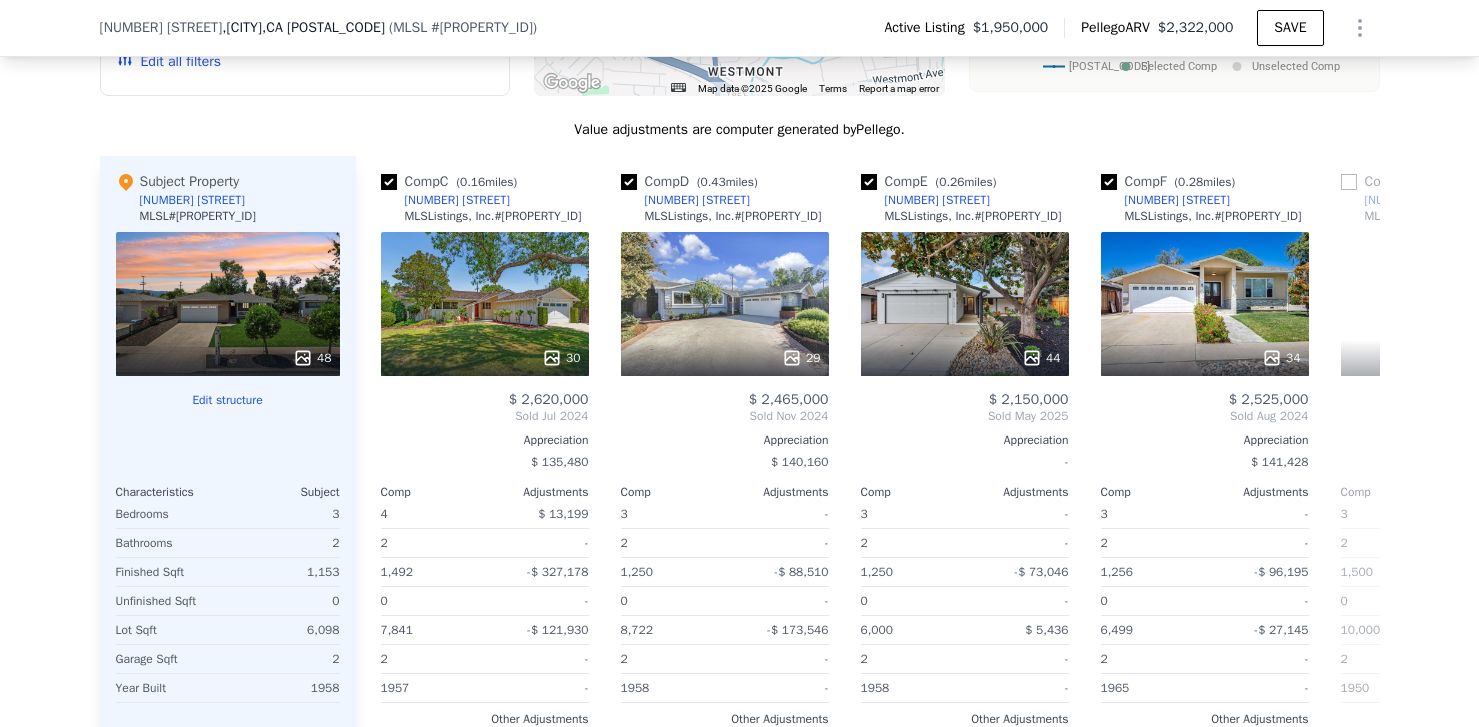 scroll, scrollTop: 0, scrollLeft: 480, axis: horizontal 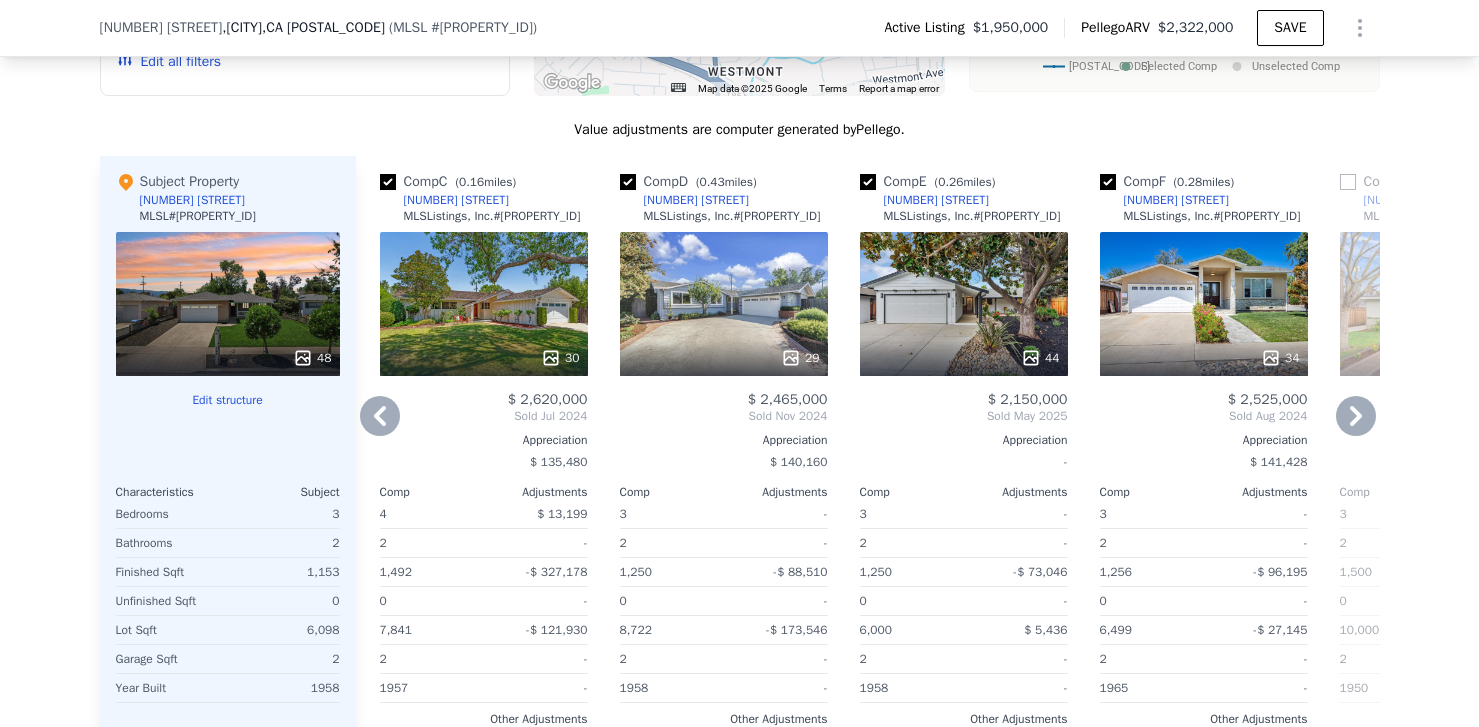 click 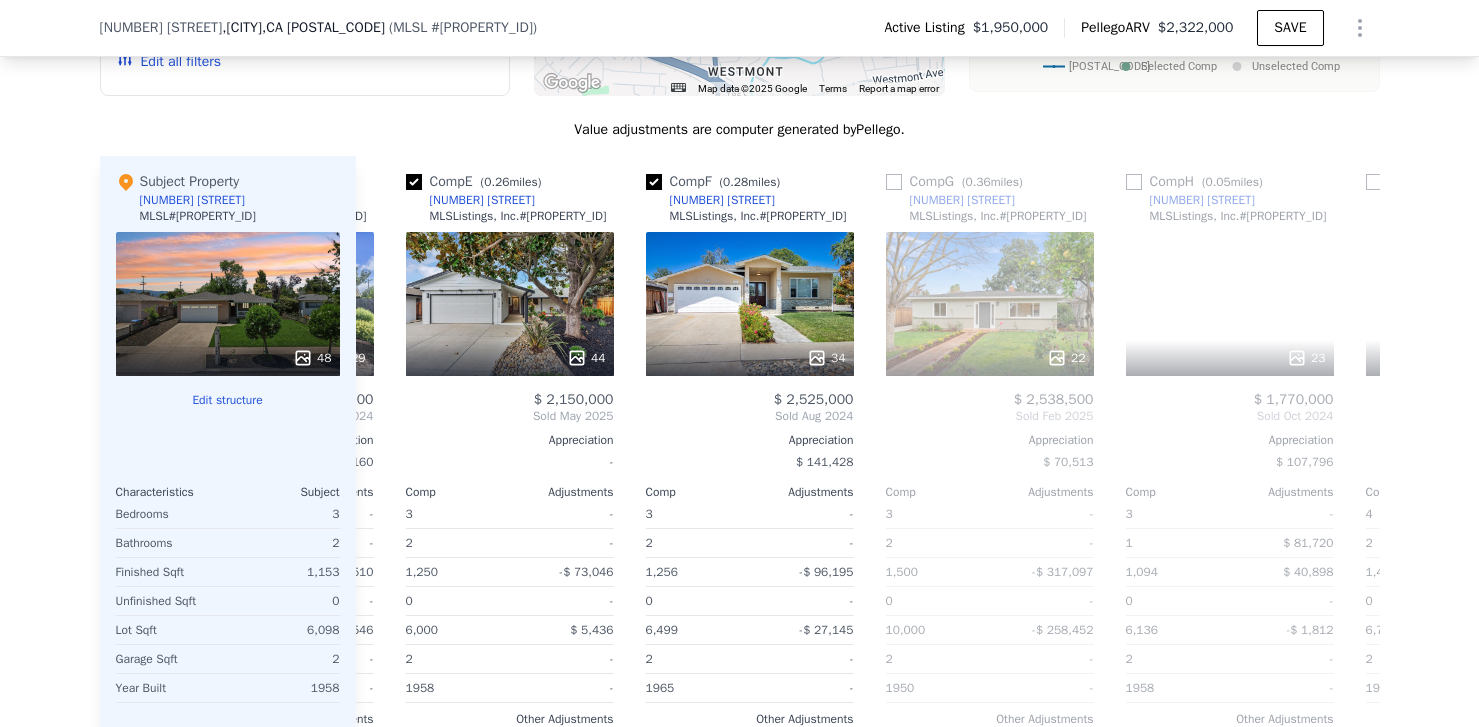 scroll, scrollTop: 0, scrollLeft: 960, axis: horizontal 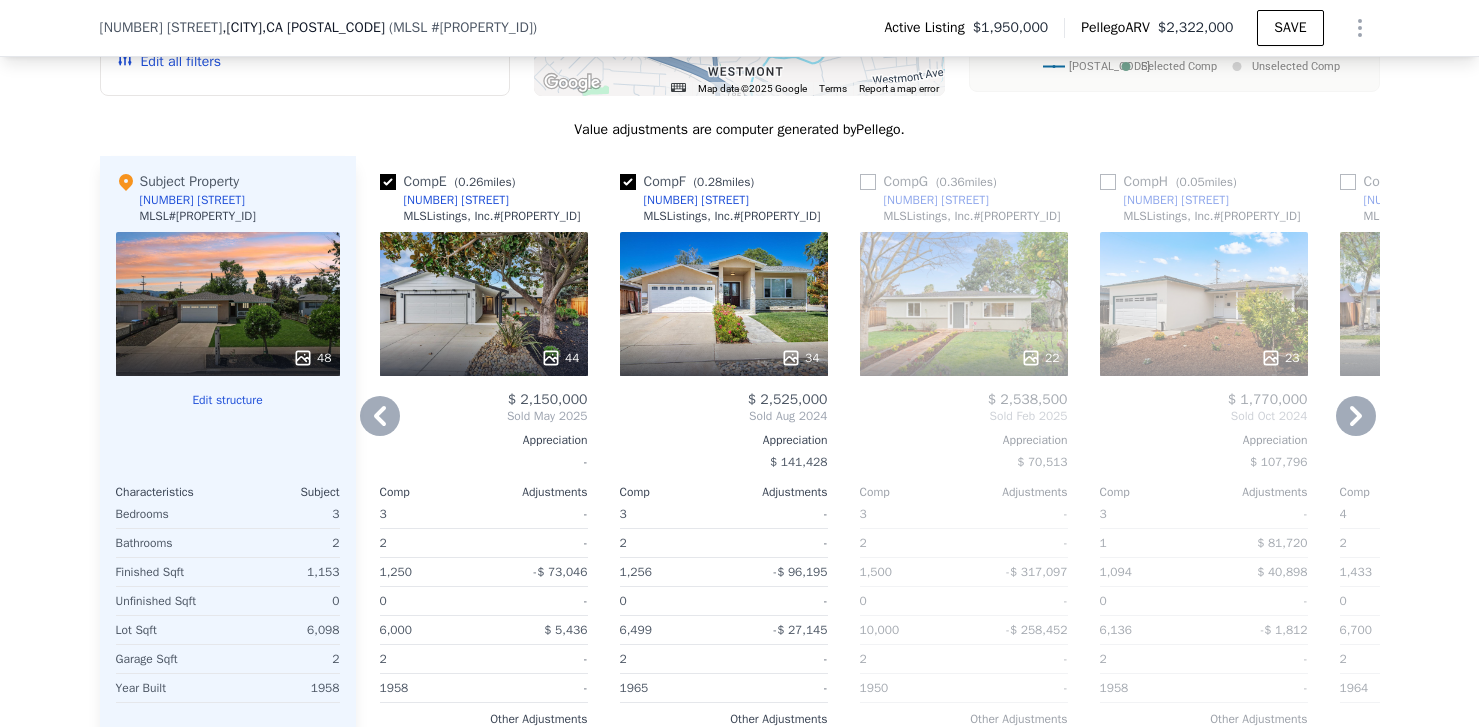 click 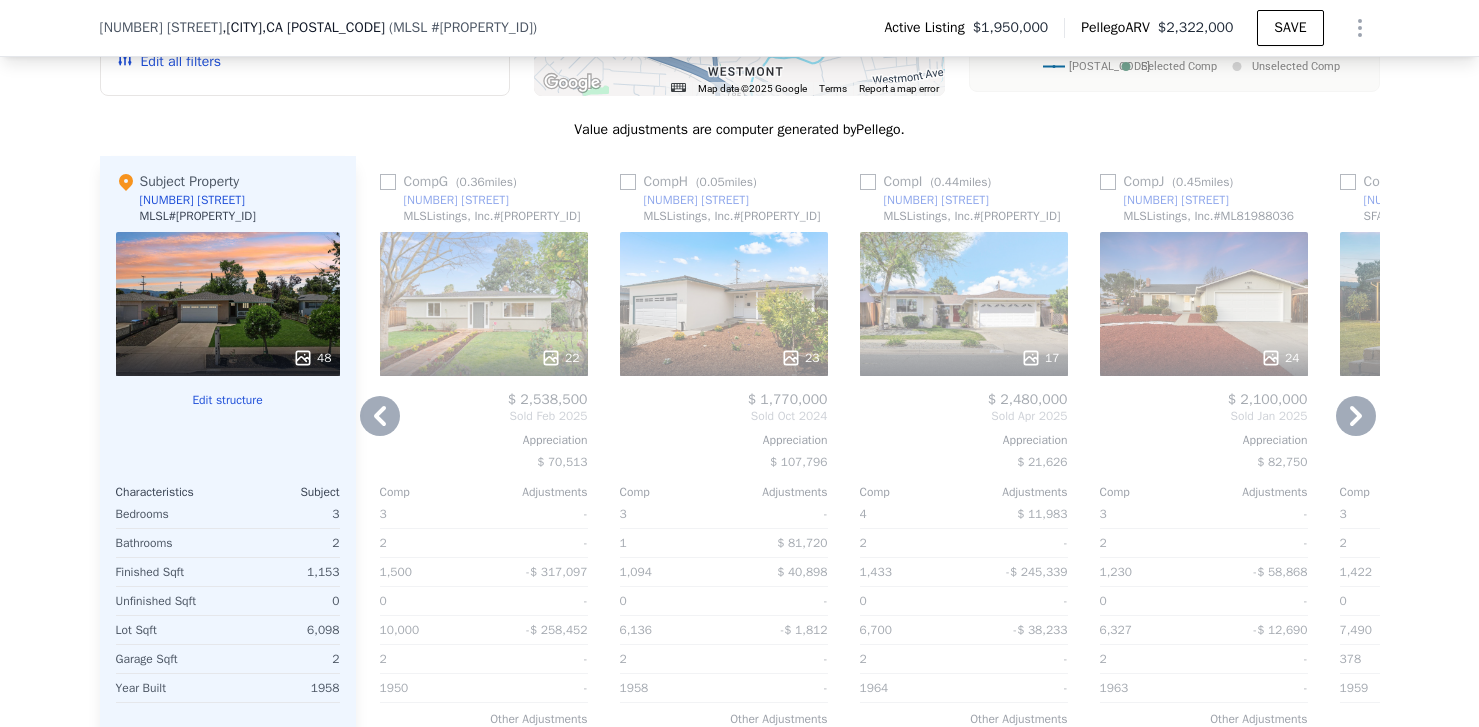 click 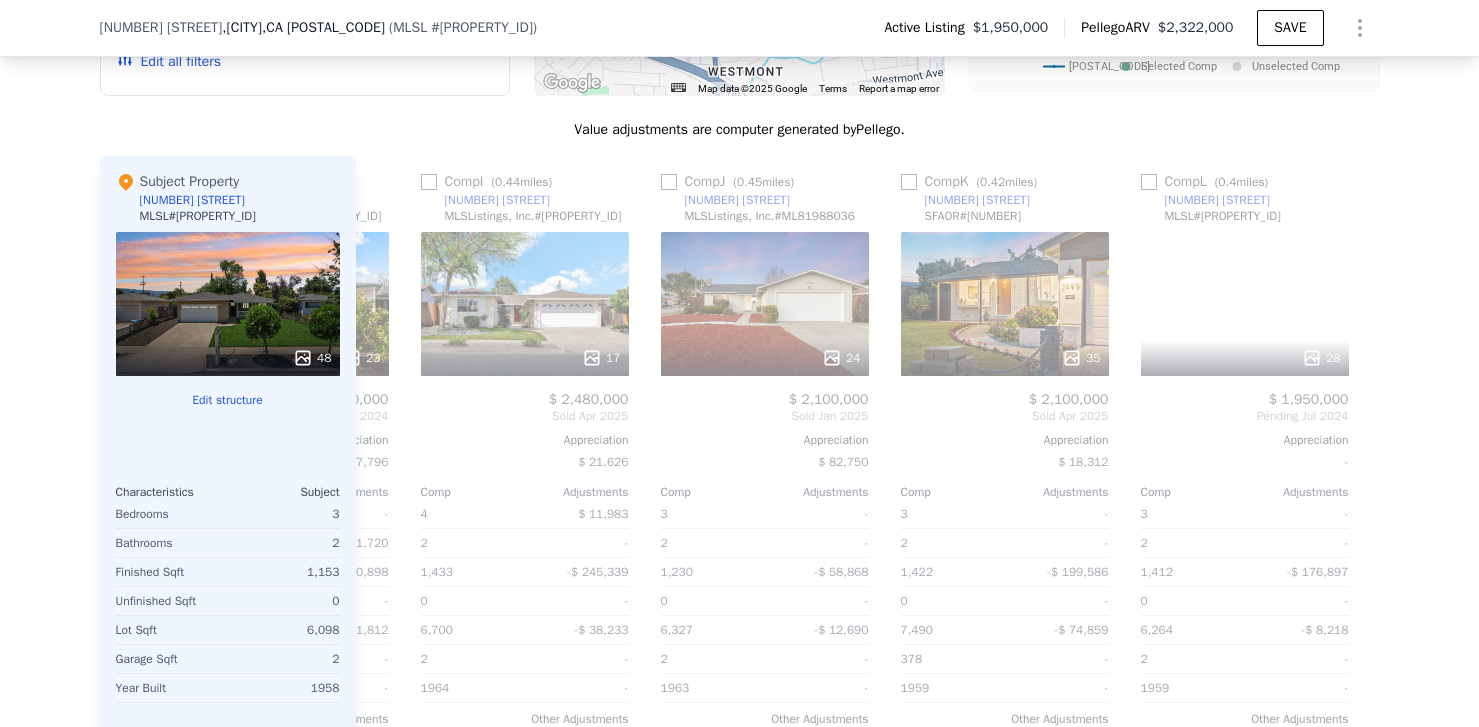 scroll, scrollTop: 0, scrollLeft: 1904, axis: horizontal 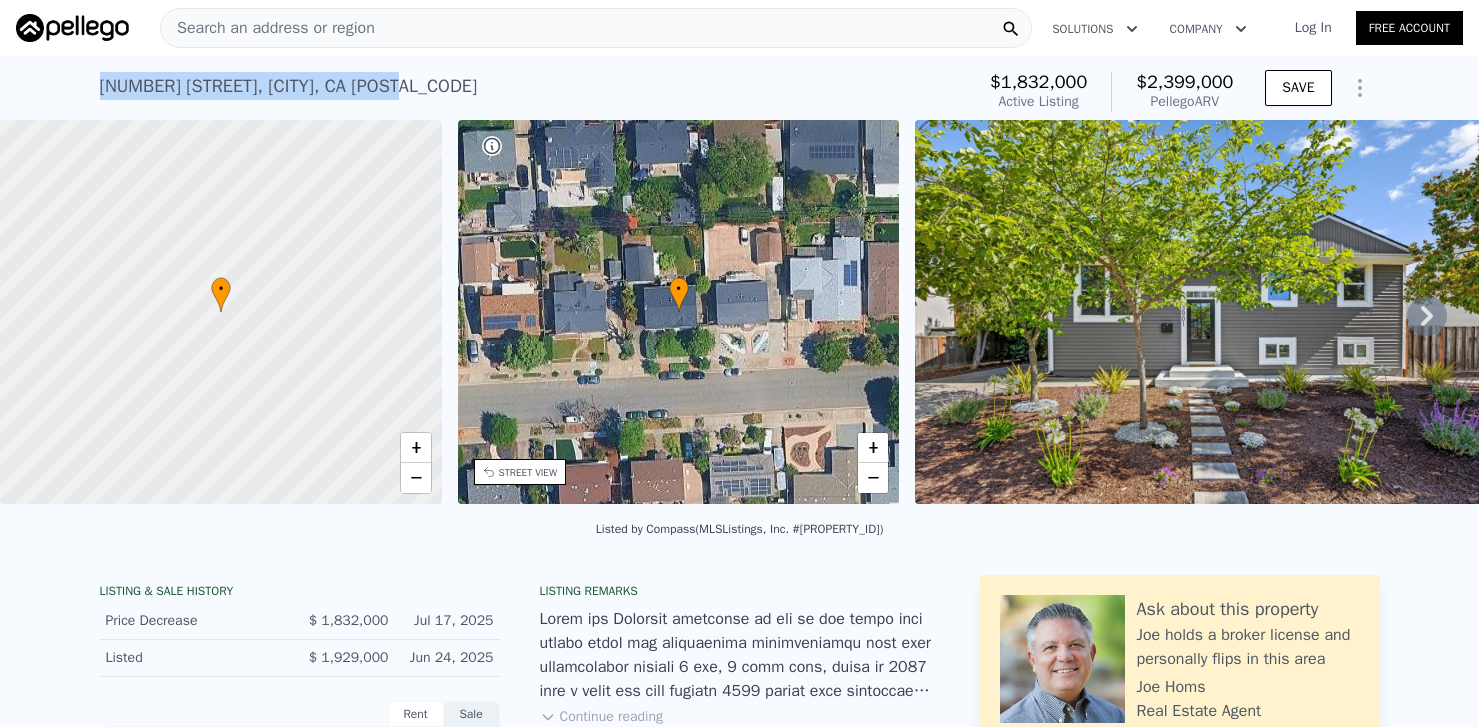 drag, startPoint x: 103, startPoint y: 83, endPoint x: 414, endPoint y: 96, distance: 311.27158 